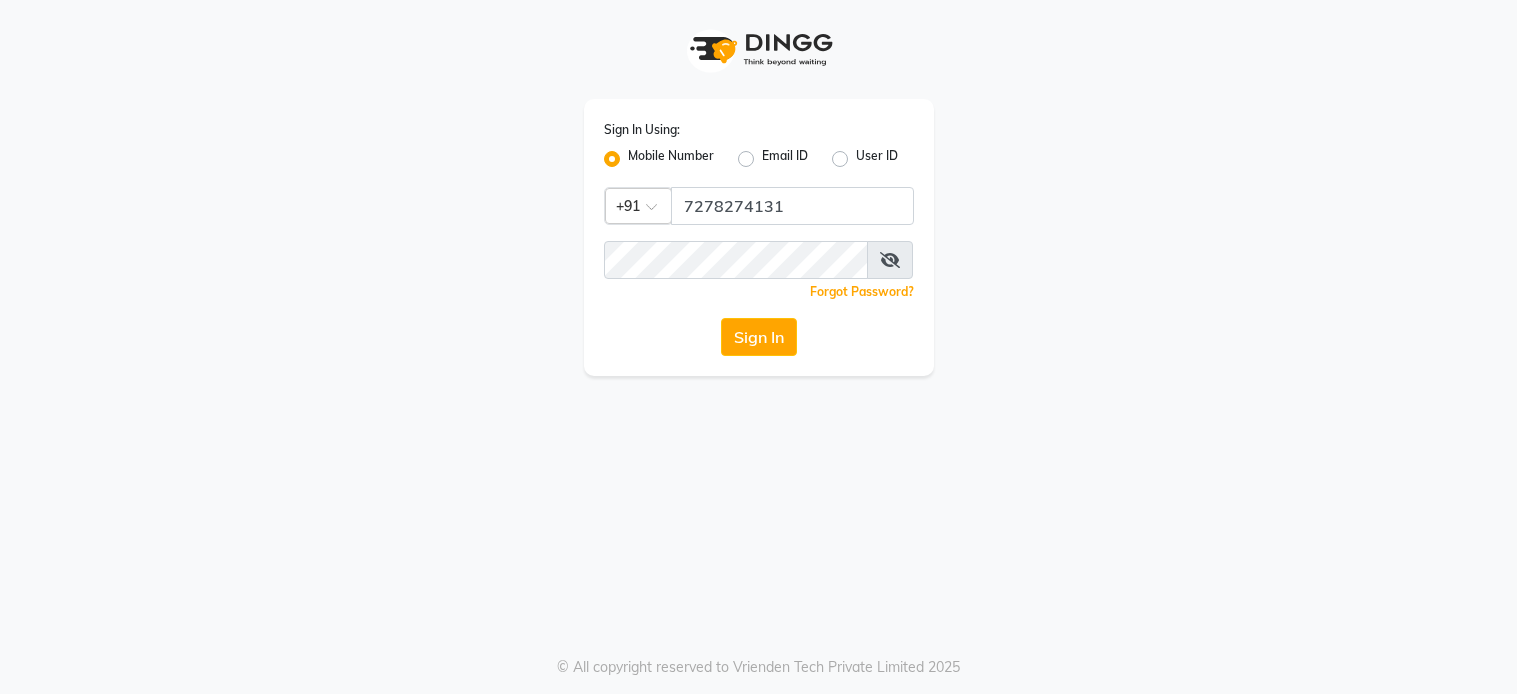 scroll, scrollTop: 0, scrollLeft: 0, axis: both 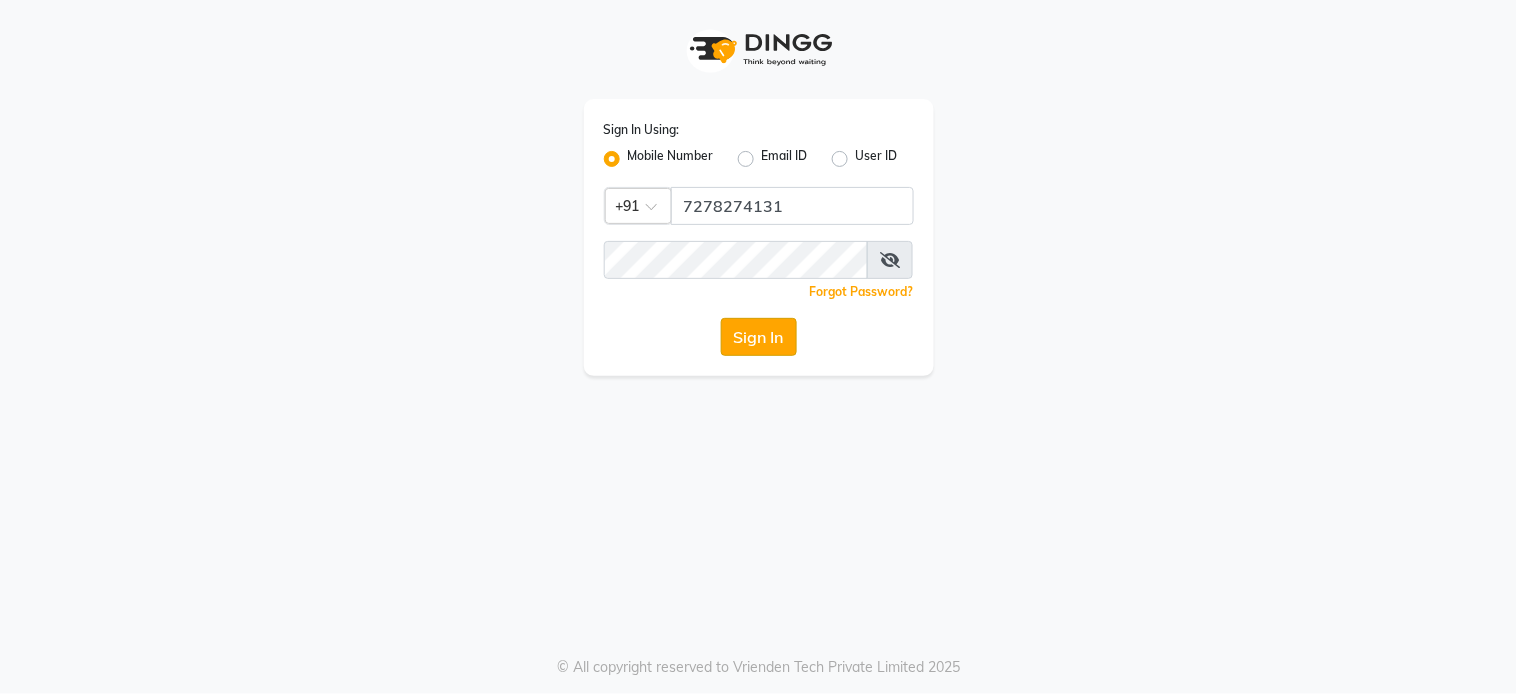 click on "Sign In" 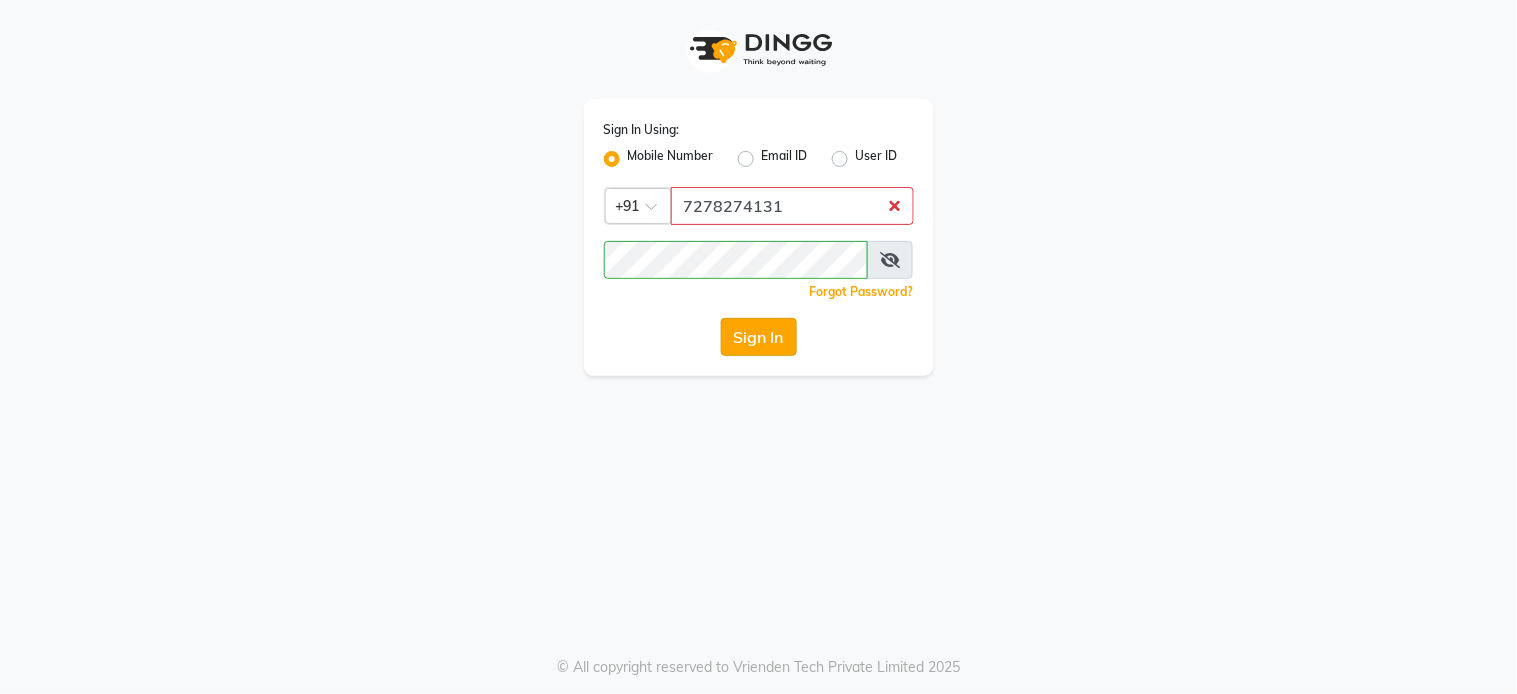 click on "Sign In" 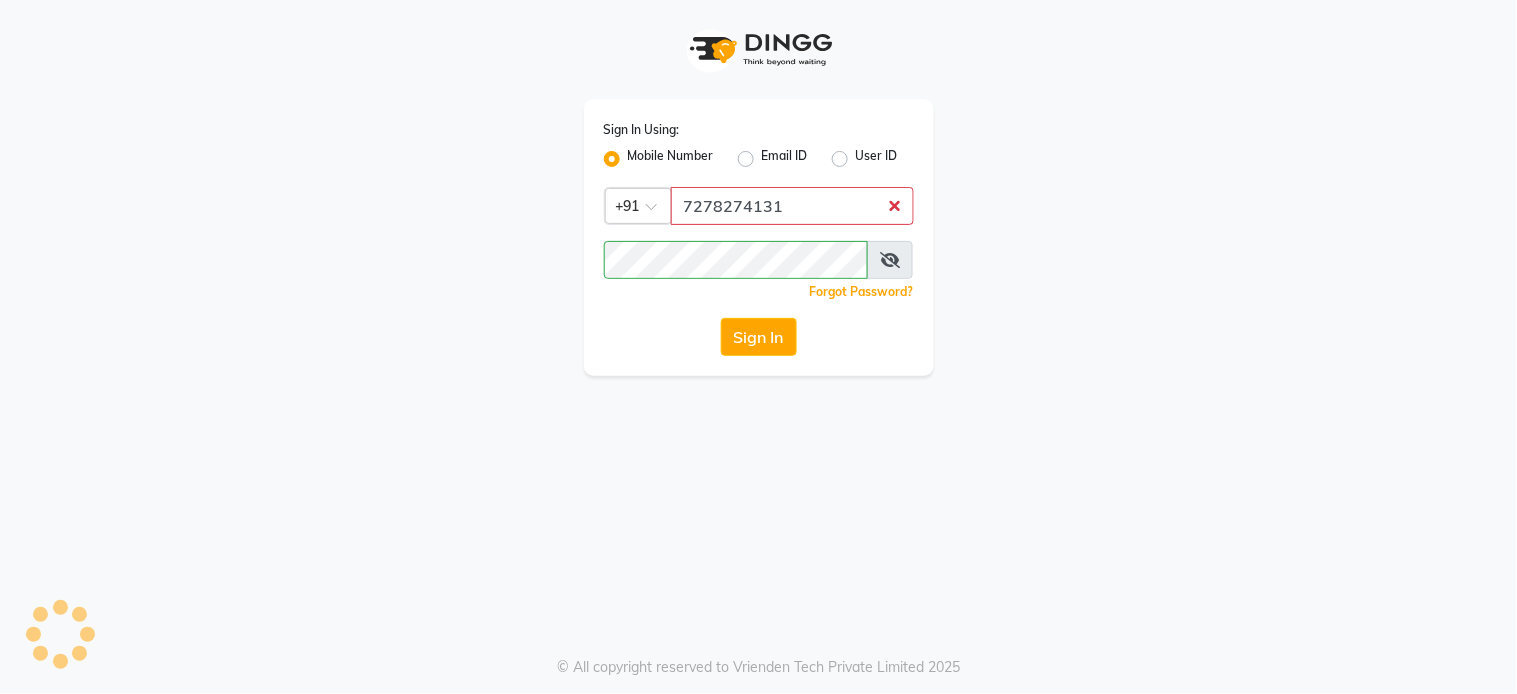 type 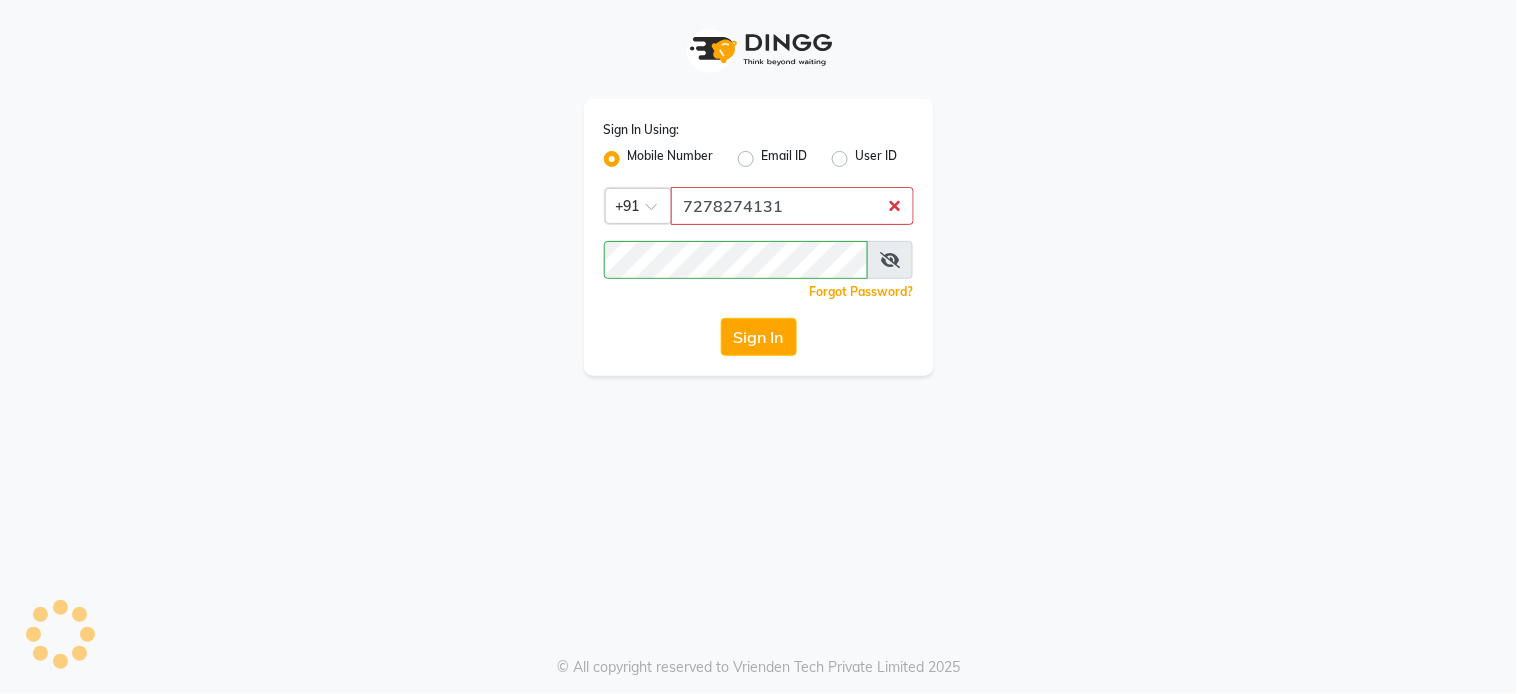 click on "Sign In" 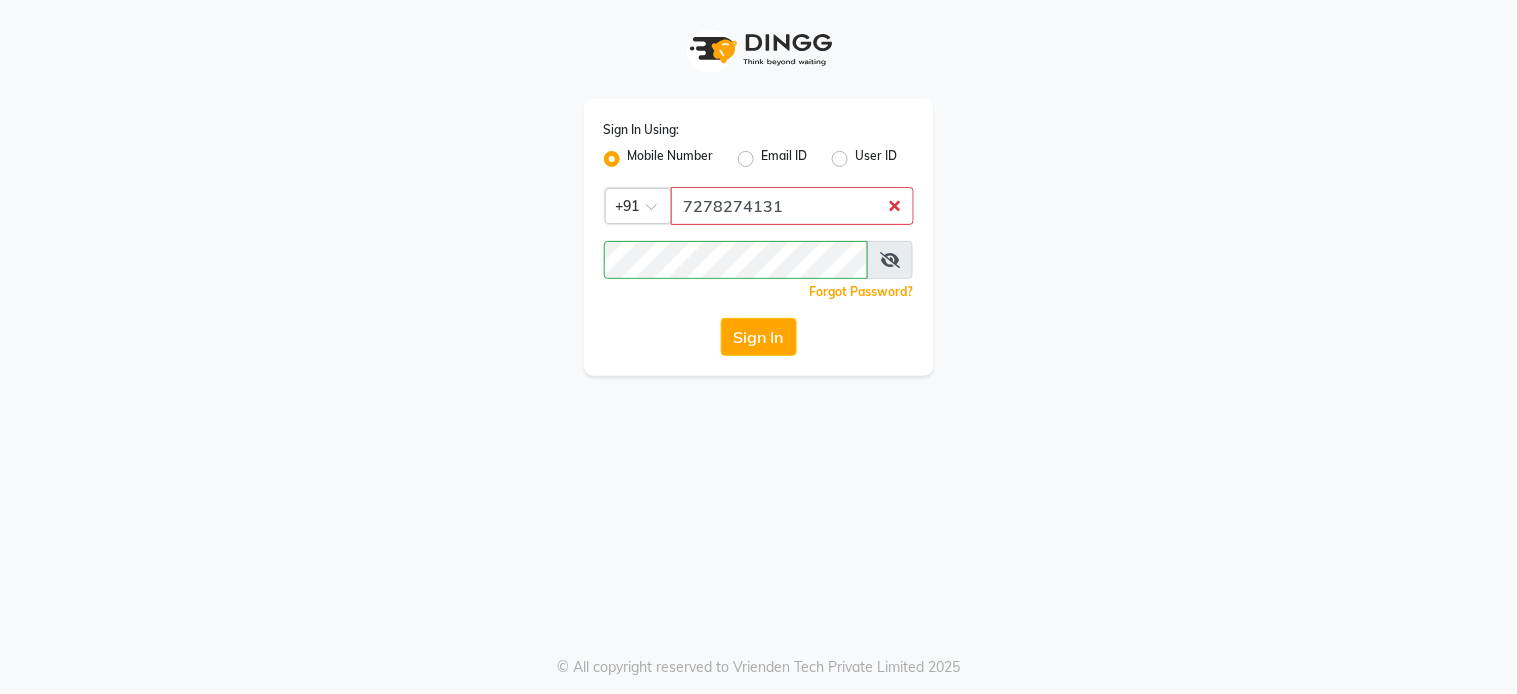 click on "Sign In" 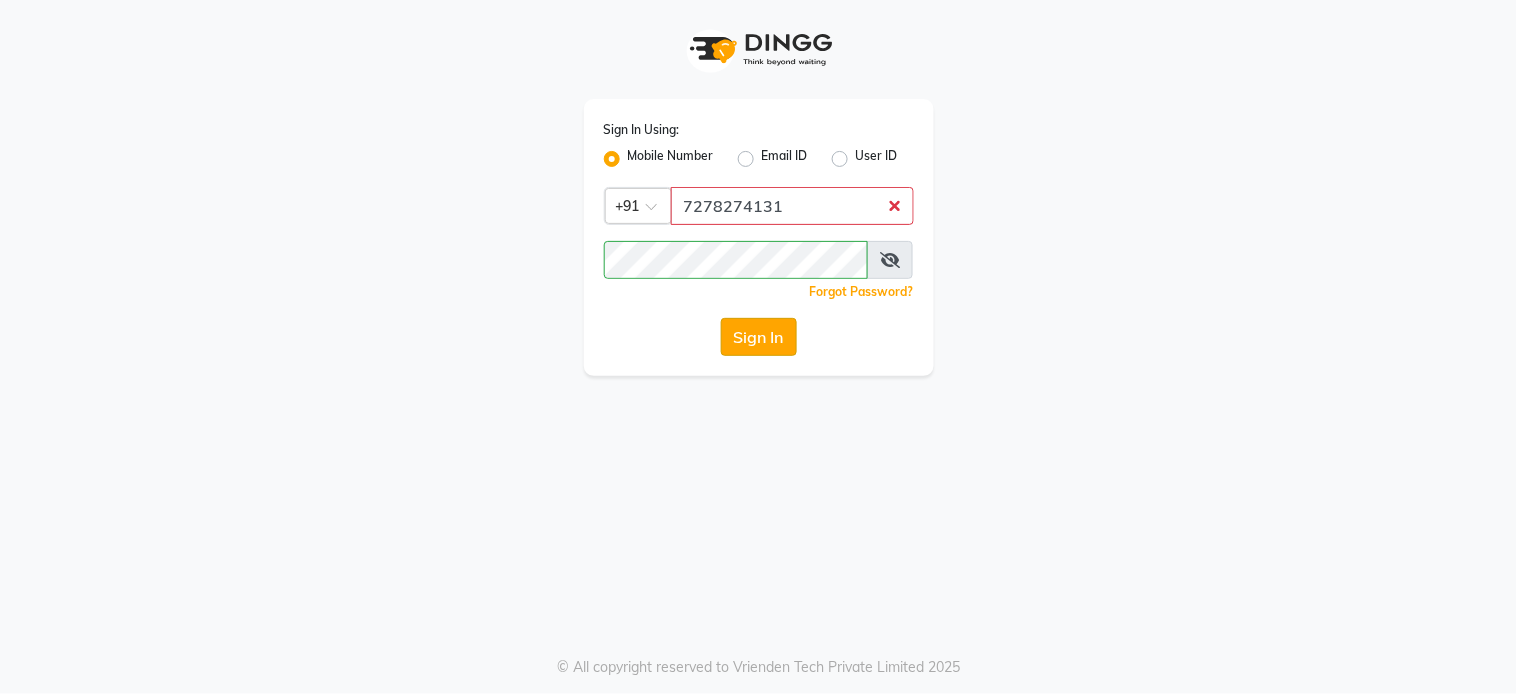 click on "Sign In" 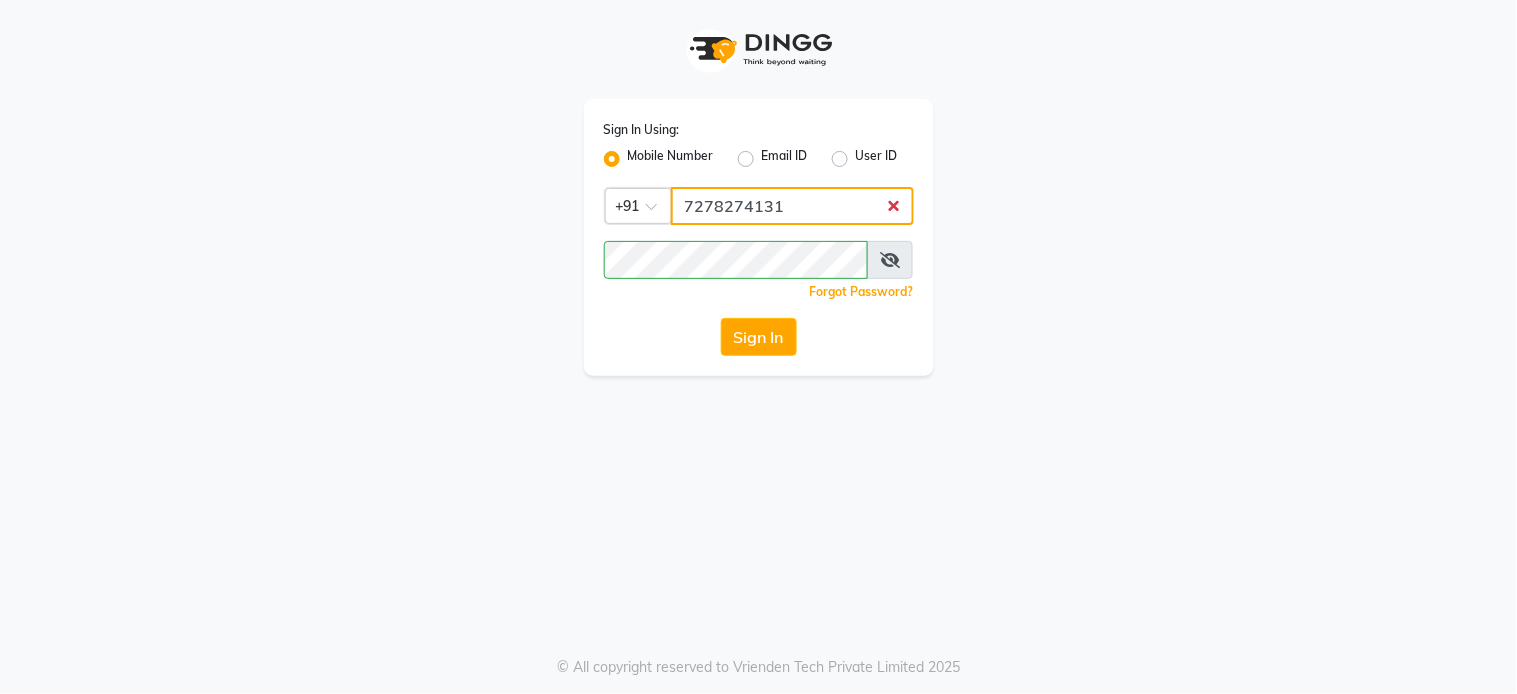 click on "7278274131" 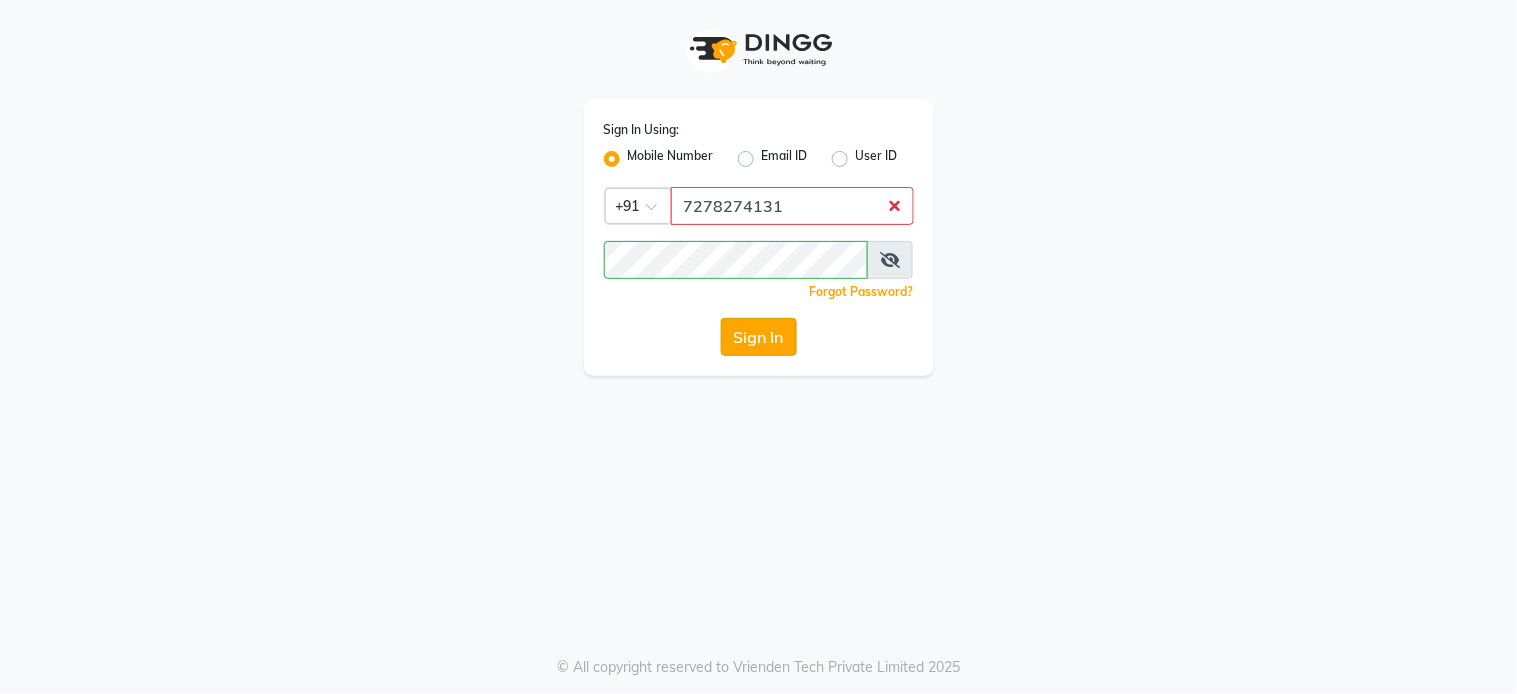 click on "Sign In" 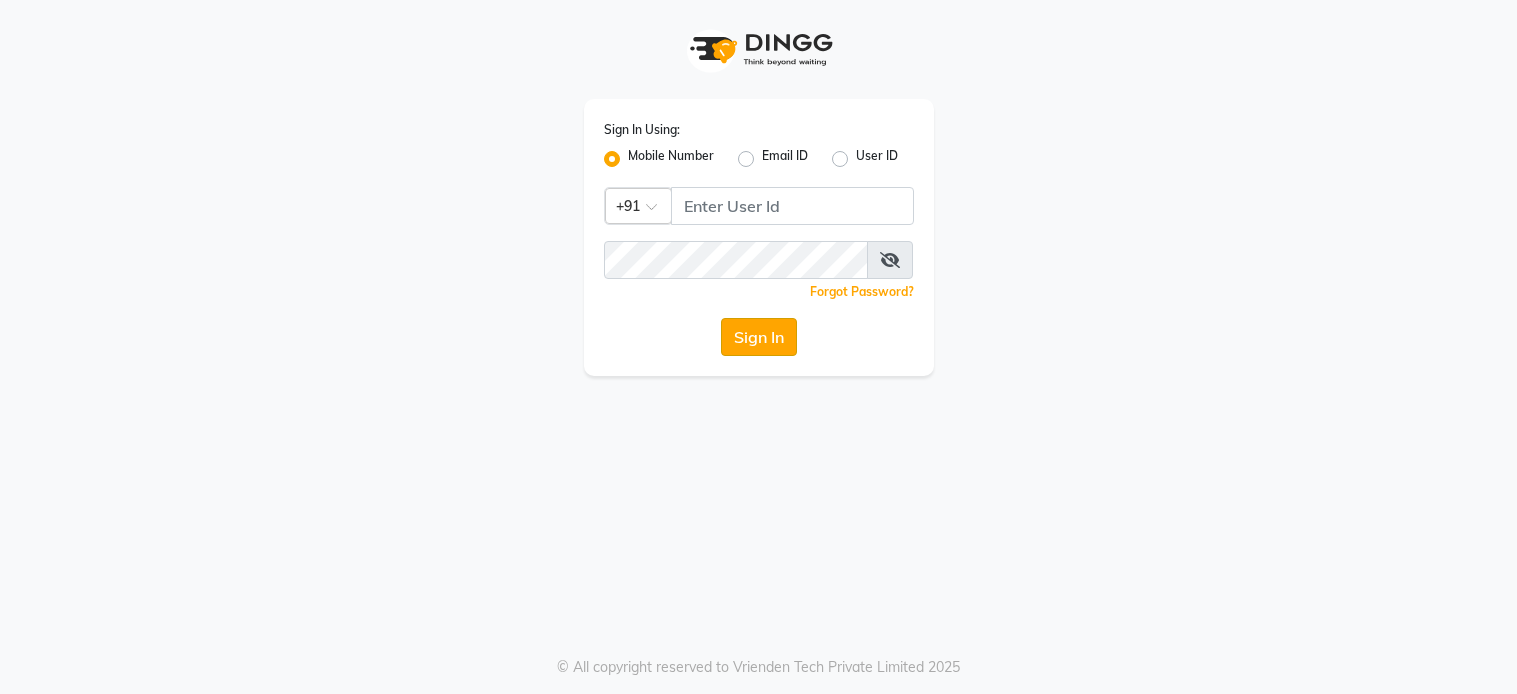 scroll, scrollTop: 0, scrollLeft: 0, axis: both 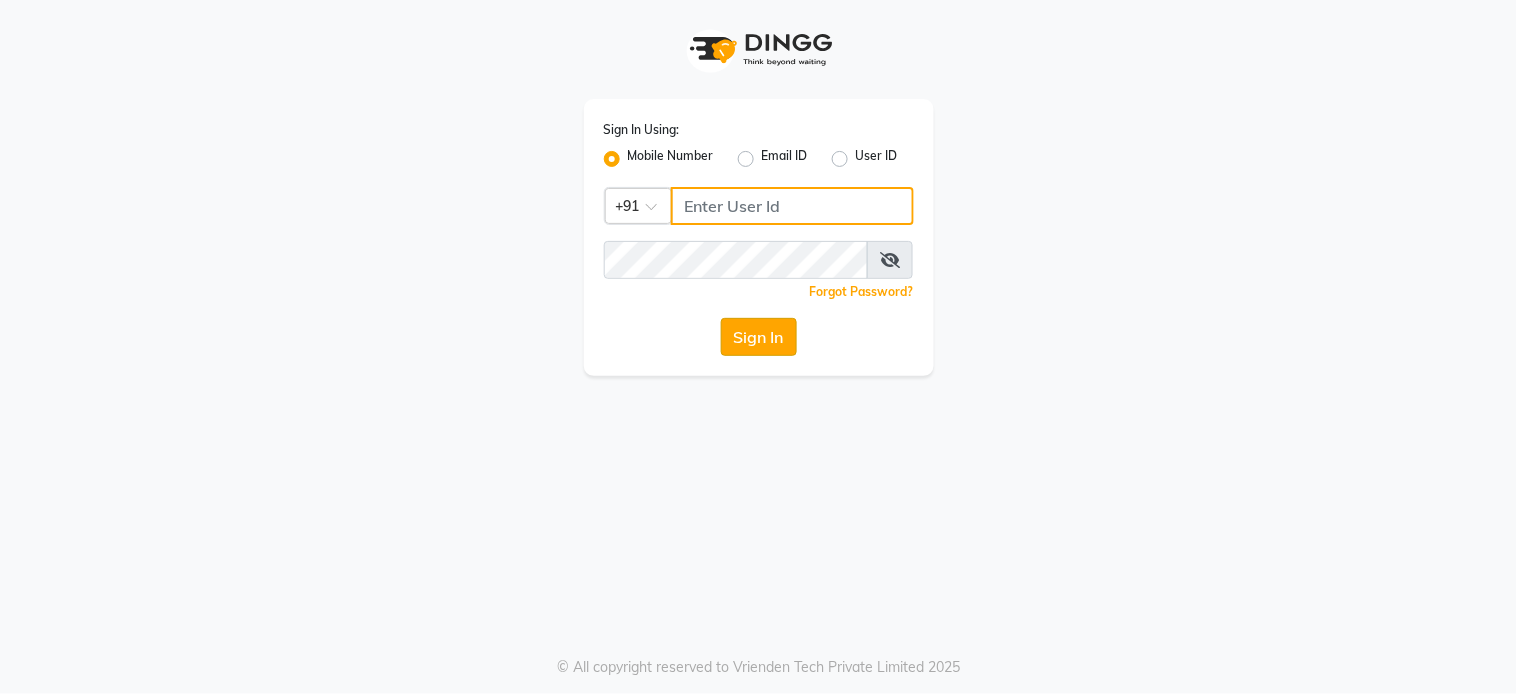type on "7278274131" 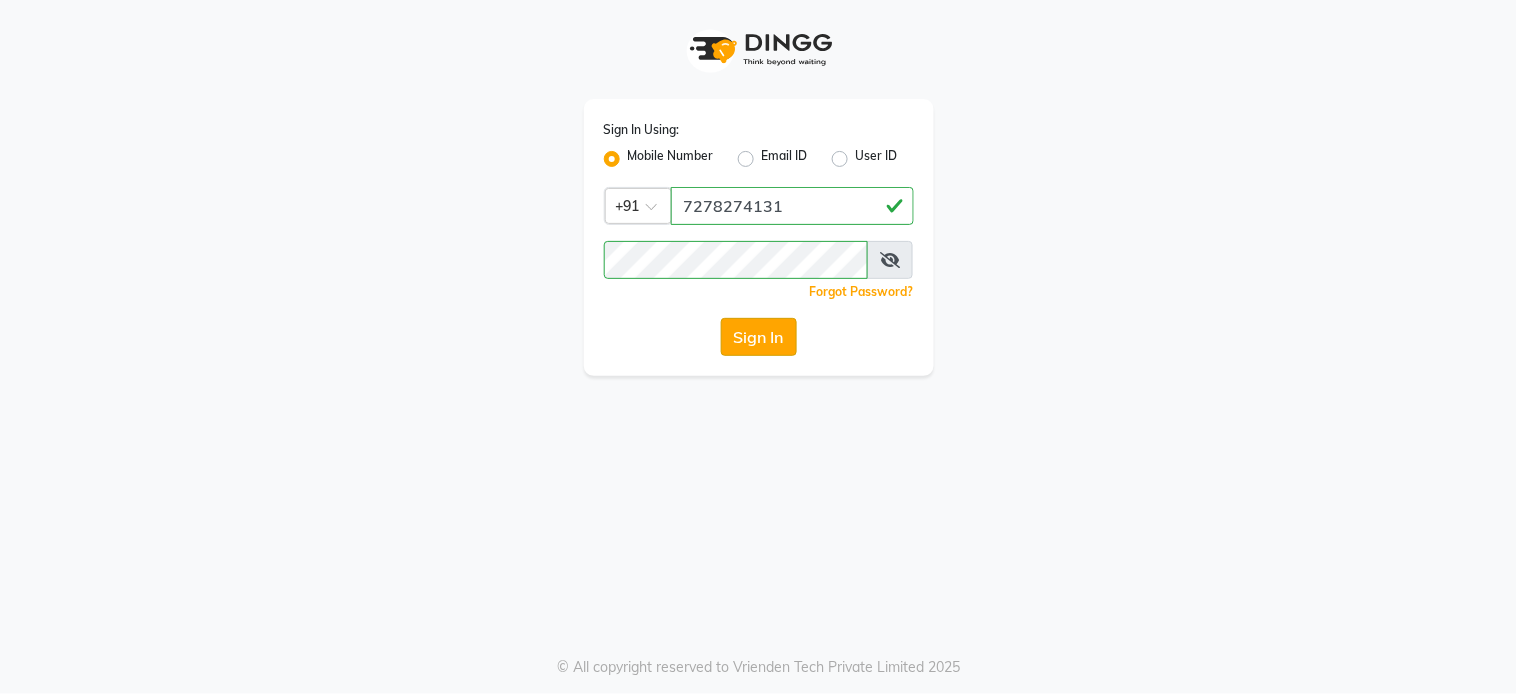 click on "Sign In" 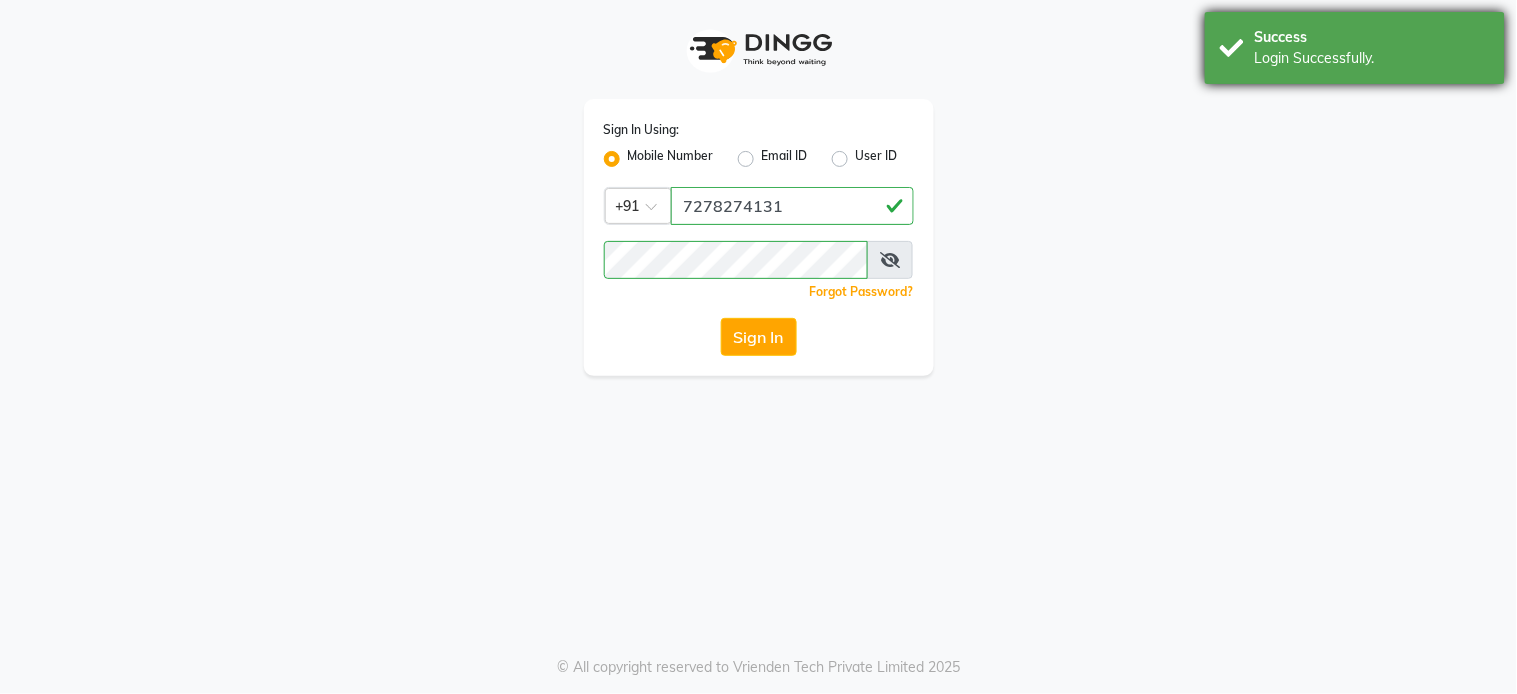 click on "Success   Login Successfully." at bounding box center [1355, 48] 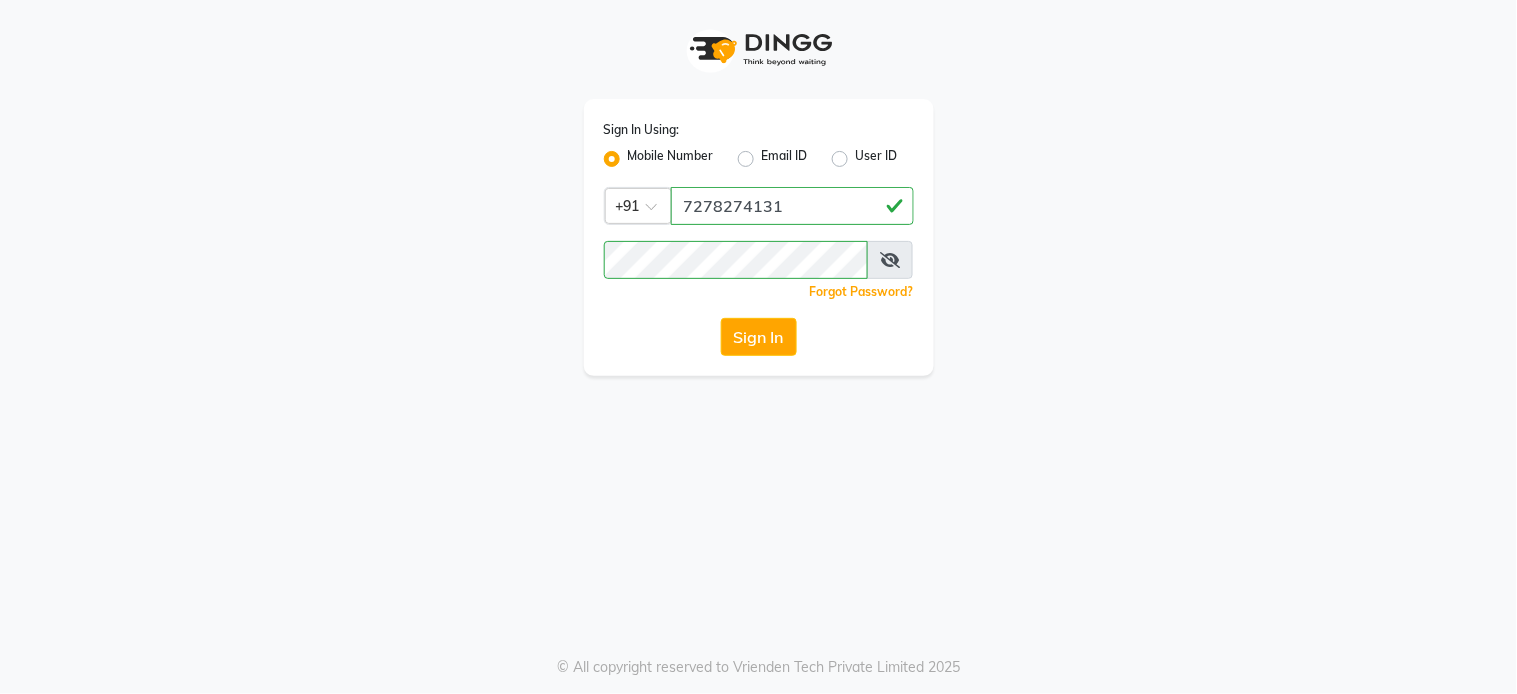 click on "Sign In Using: Mobile Number Email ID User ID Country Code × +91 [PHONE]  Remember me Forgot Password?  Sign In   © All copyright reserved to Vrienden Tech Private Limited 2025" 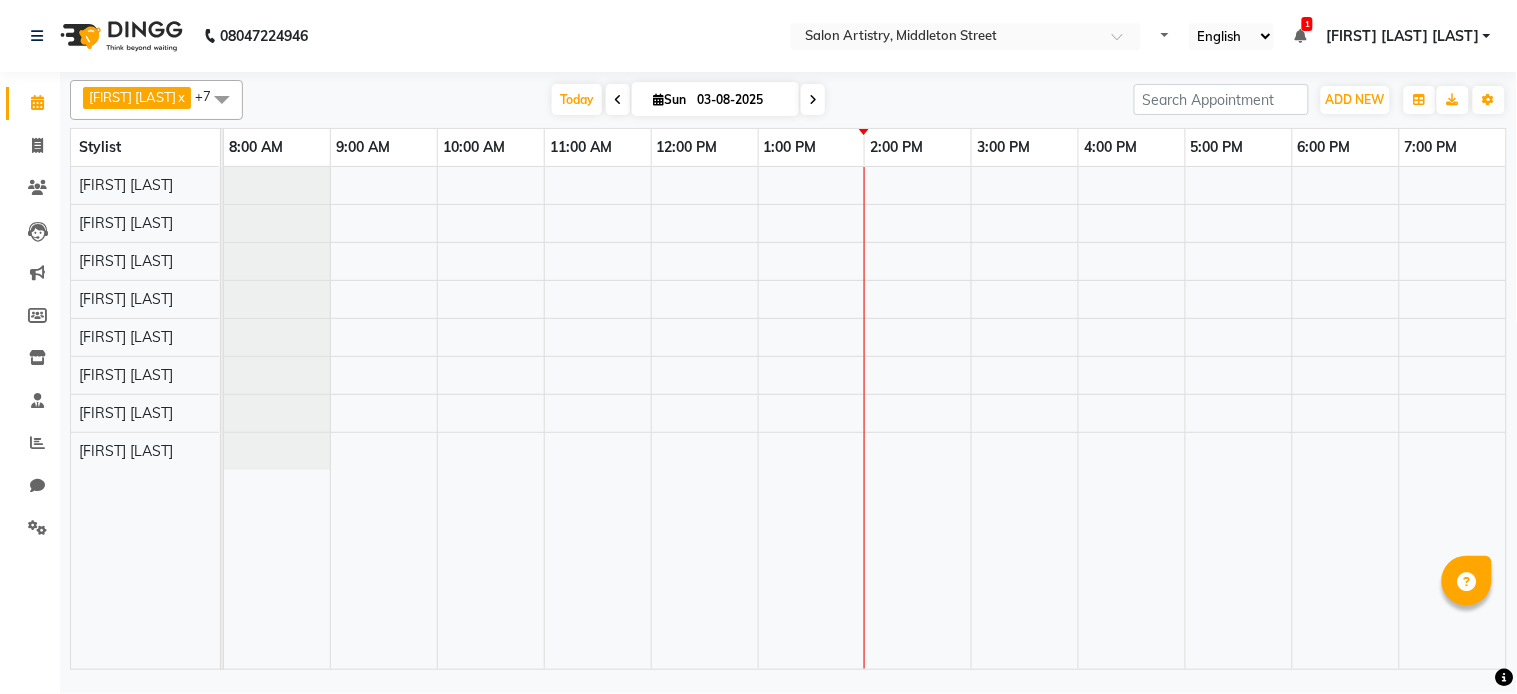 select on "en" 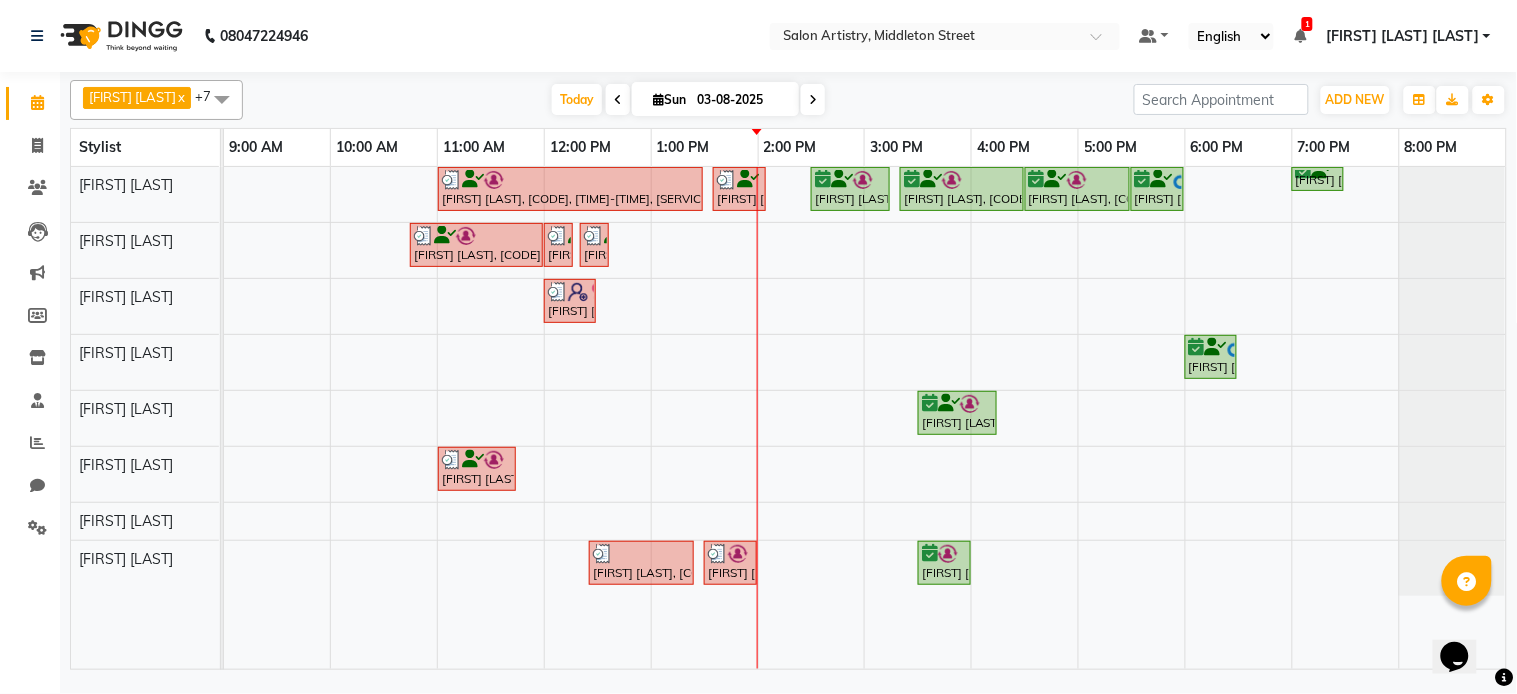 scroll, scrollTop: 0, scrollLeft: 0, axis: both 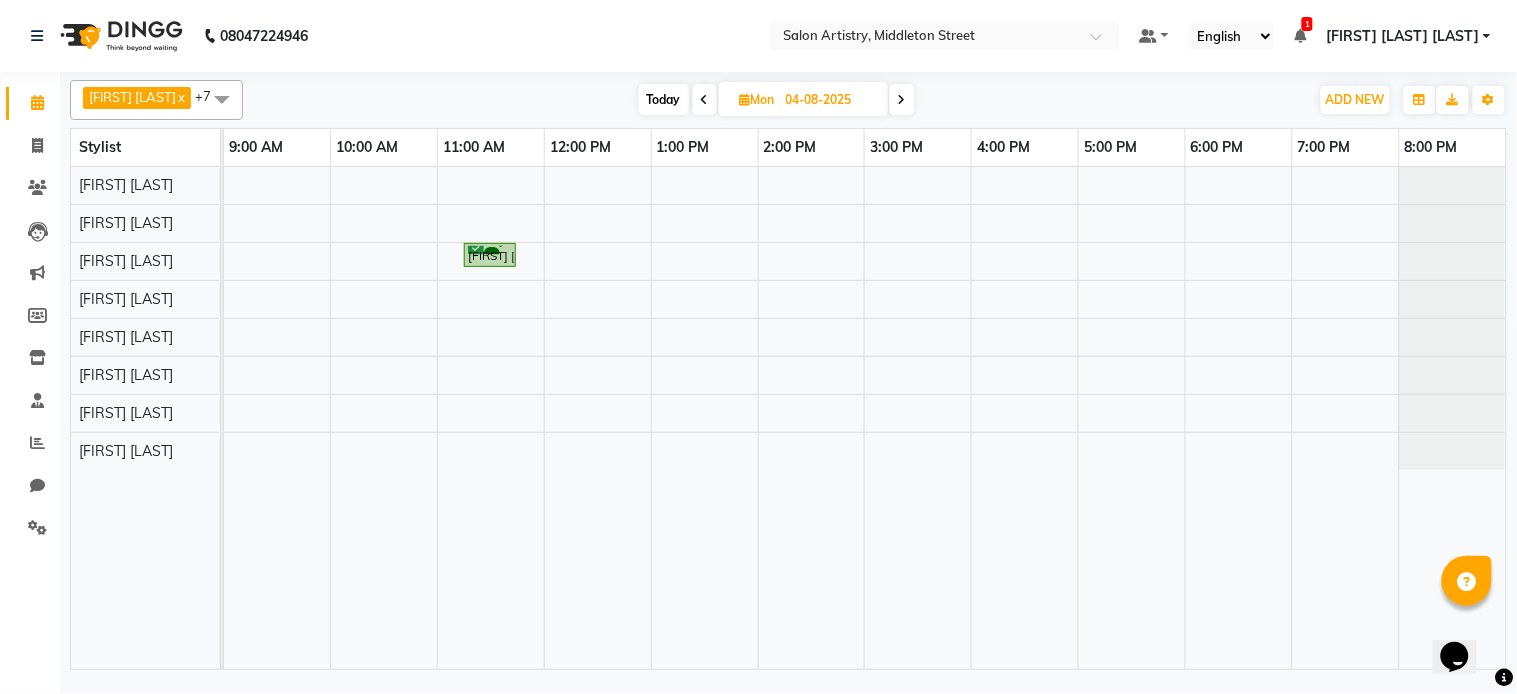 click on "04-08-2025" at bounding box center [830, 100] 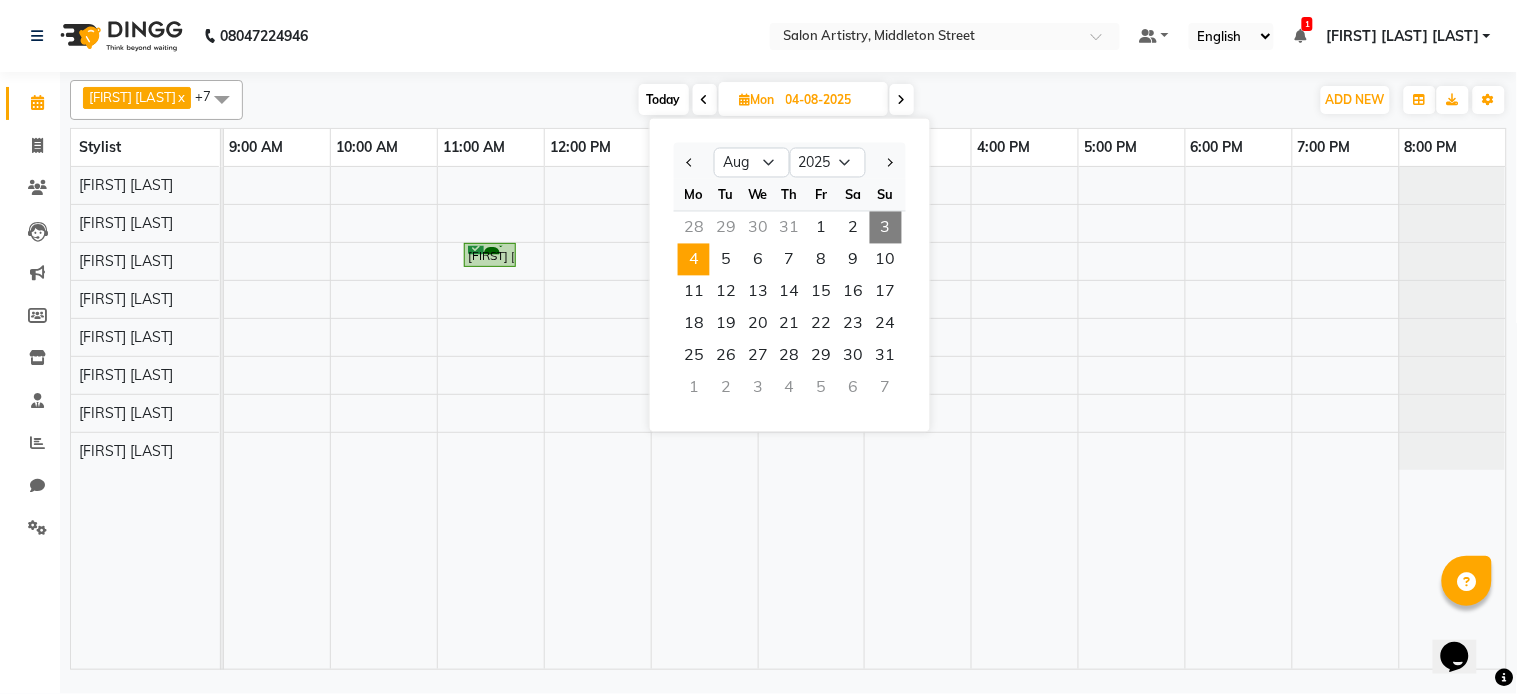 click at bounding box center (902, 100) 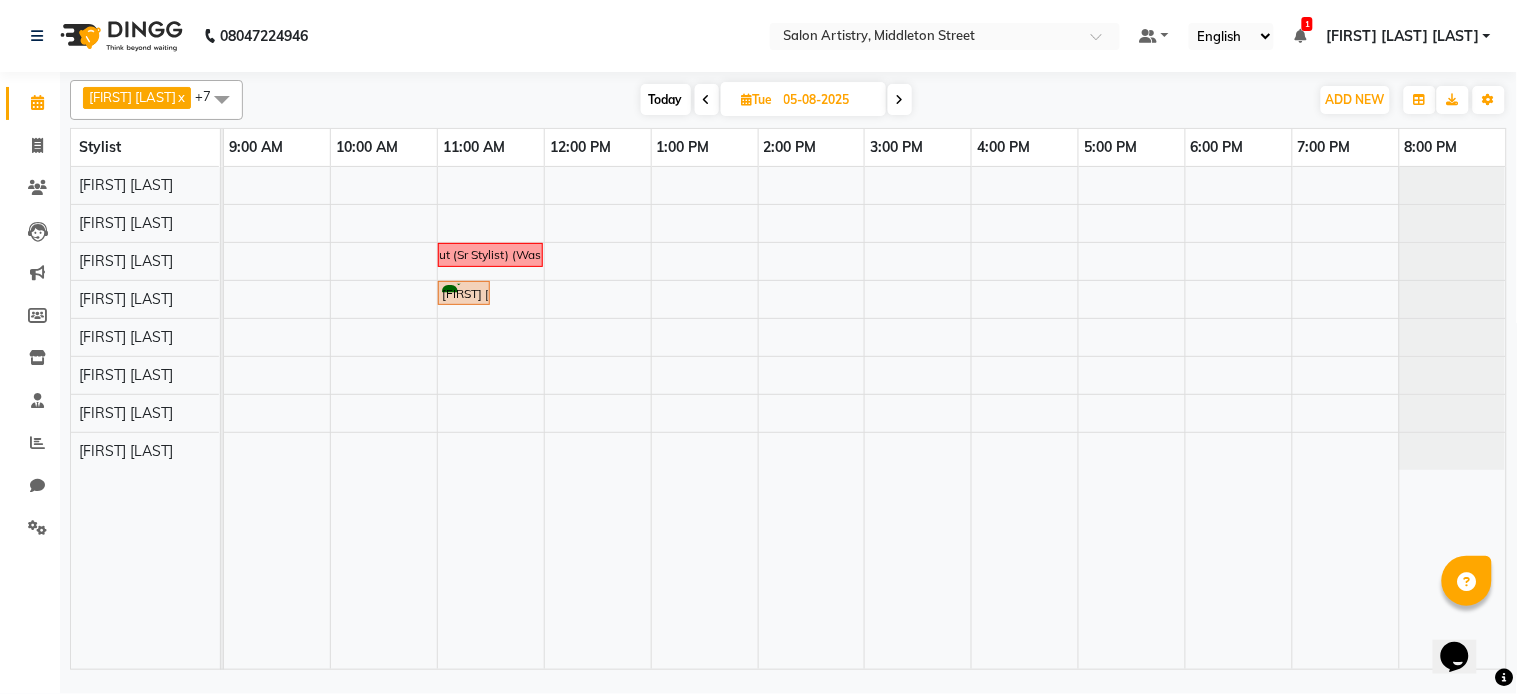 click at bounding box center (900, 99) 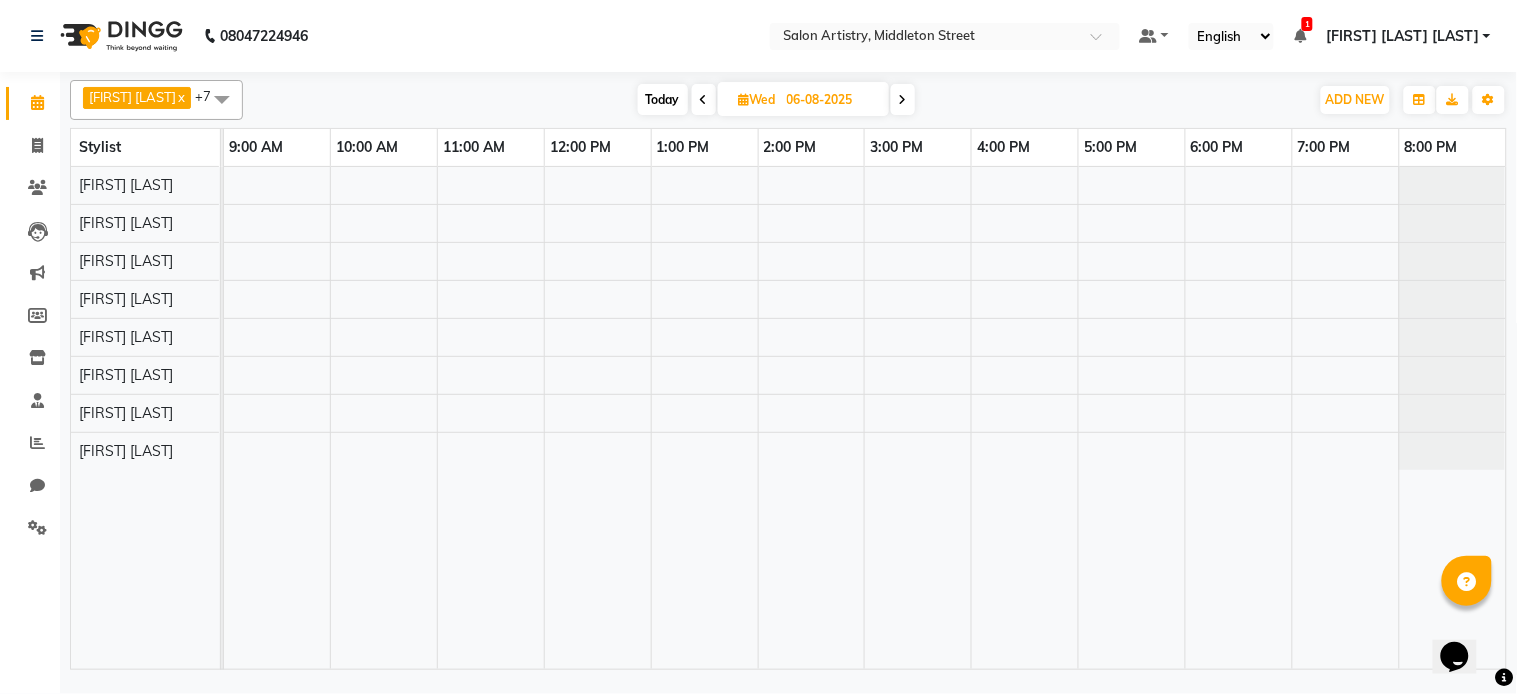 click at bounding box center [903, 100] 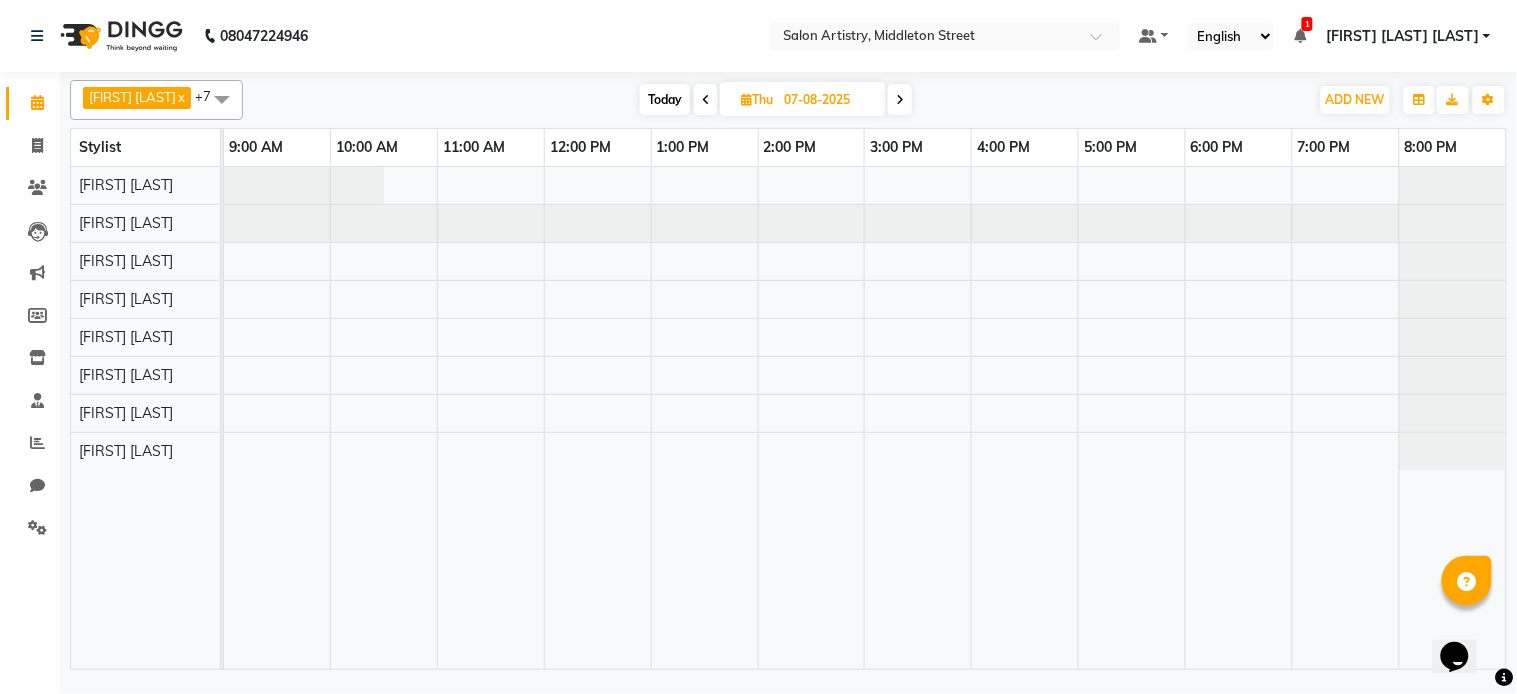 click at bounding box center (900, 99) 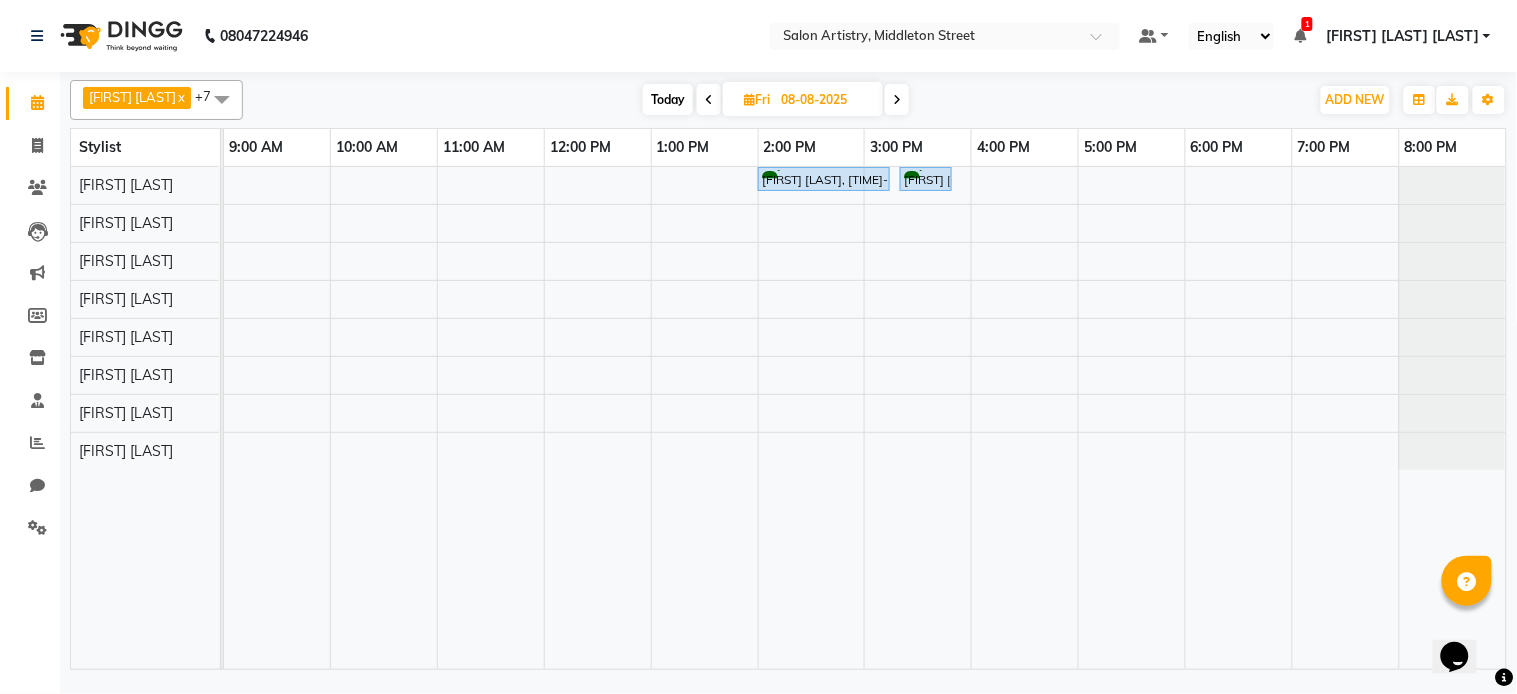 click at bounding box center (897, 99) 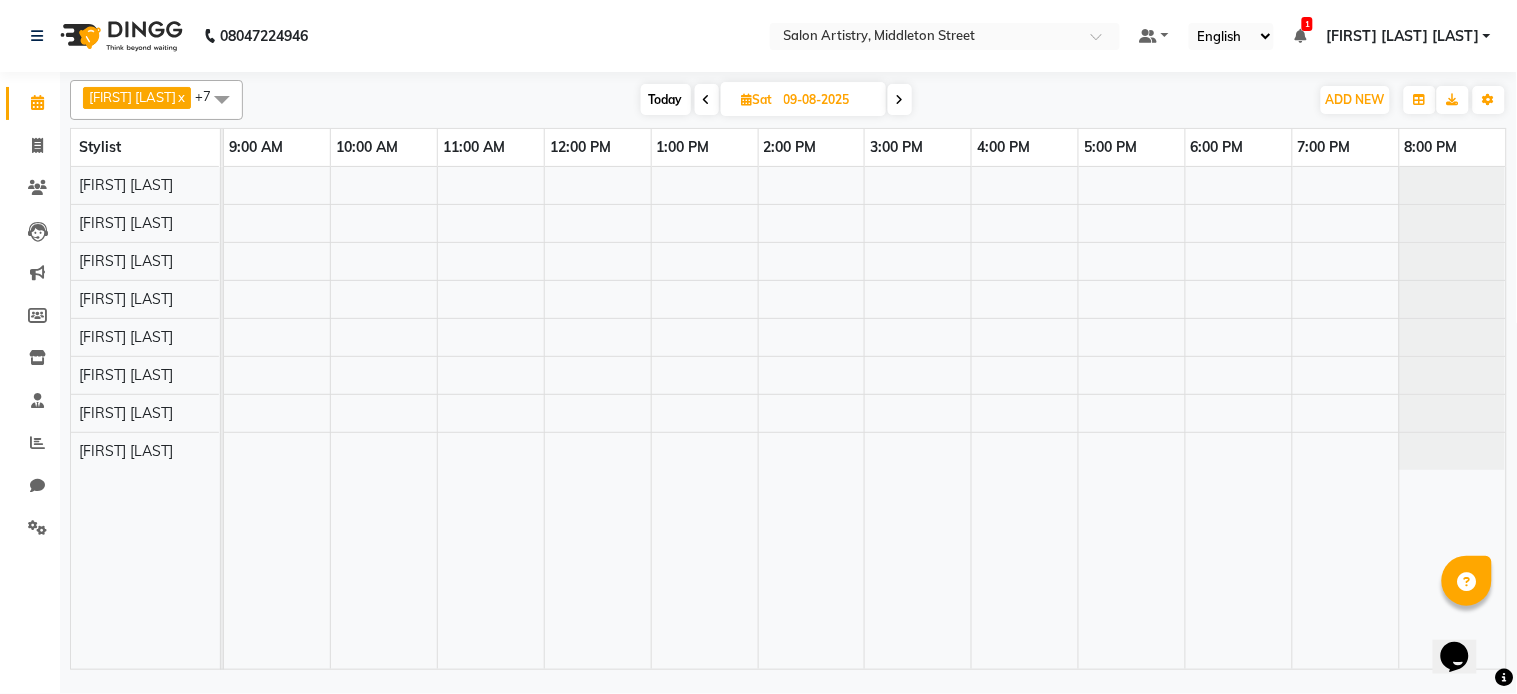 click at bounding box center [747, 99] 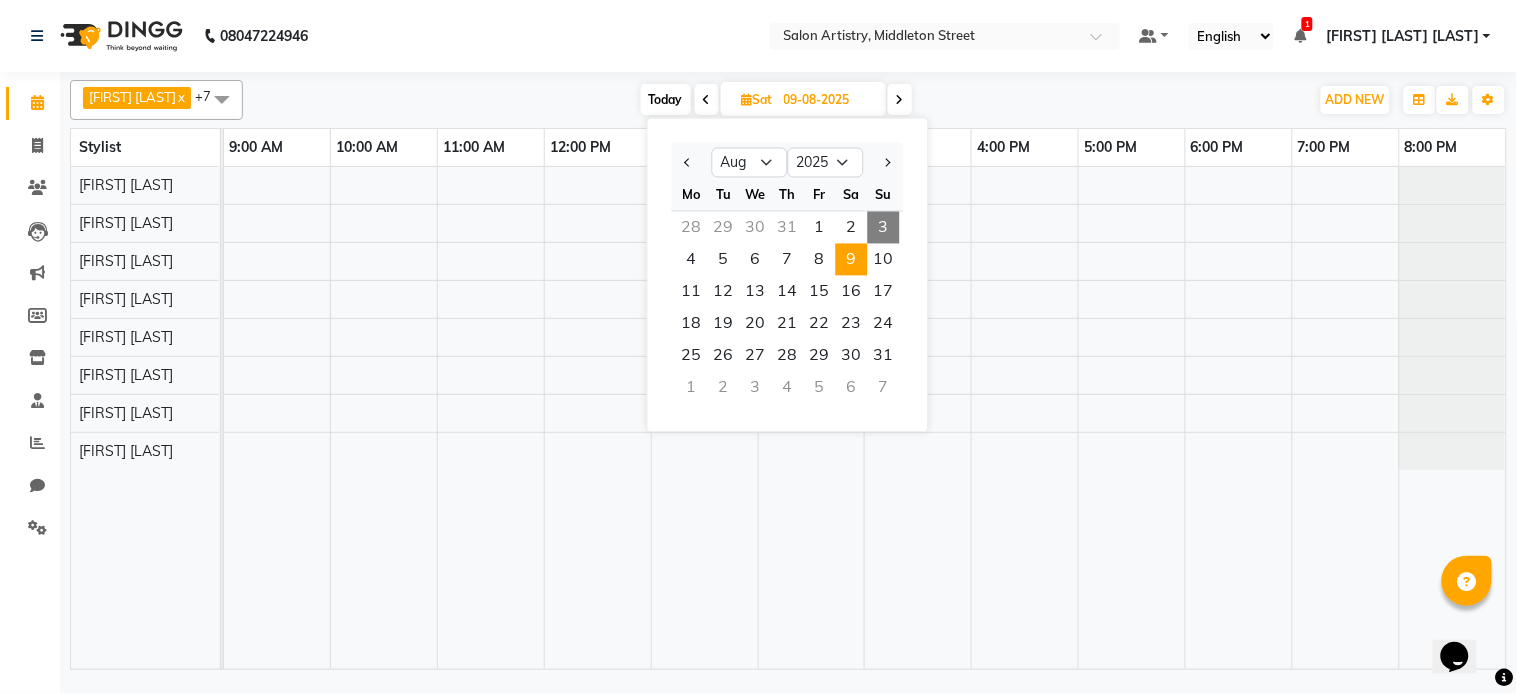 click on "Today" at bounding box center (666, 99) 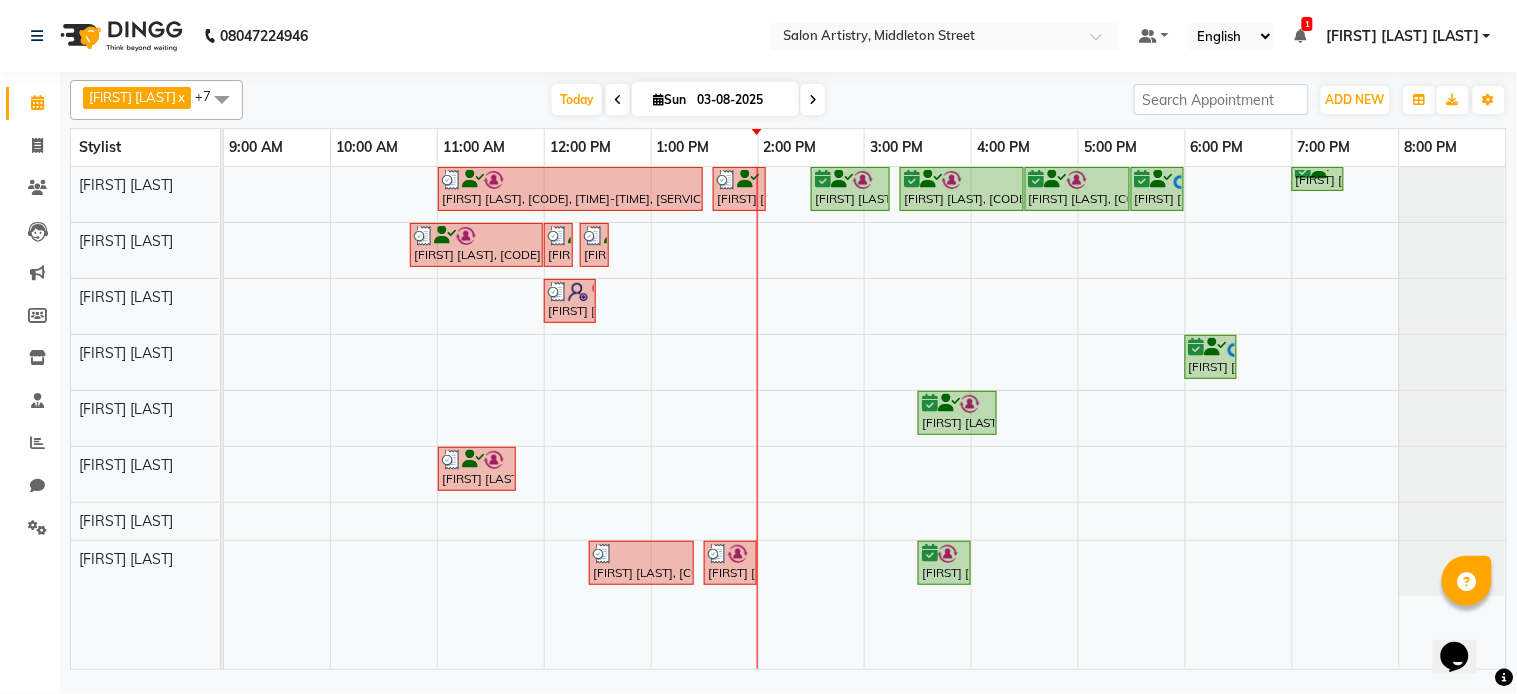 click at bounding box center [813, 99] 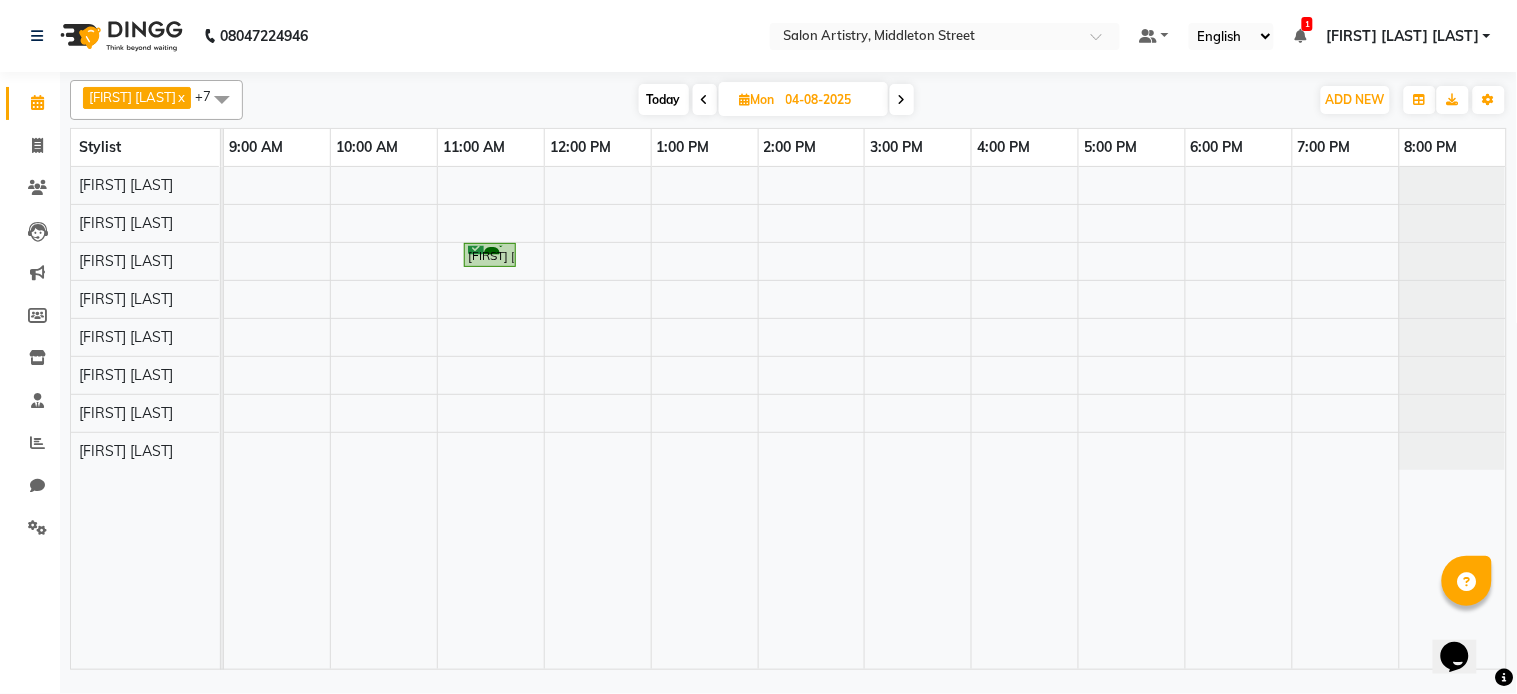 click on "Today" at bounding box center (664, 99) 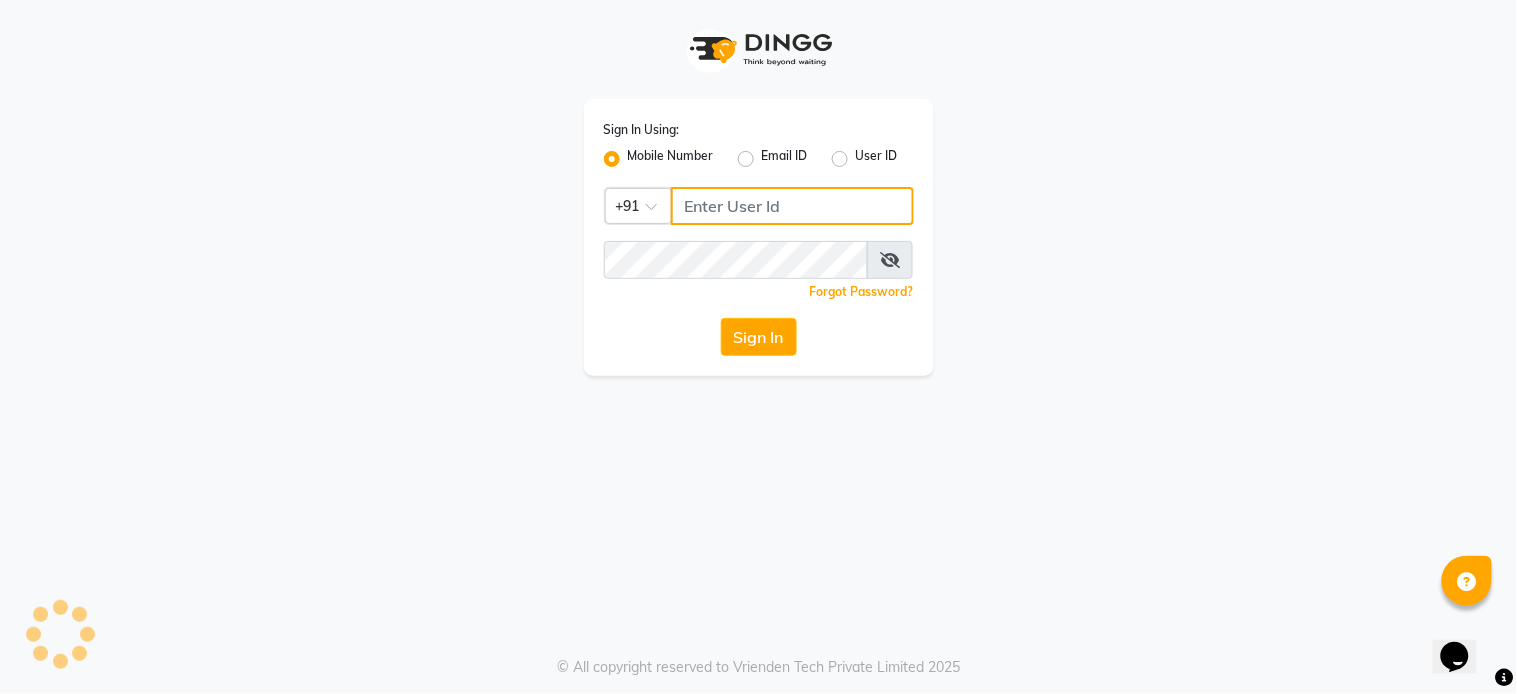 type on "7278274131" 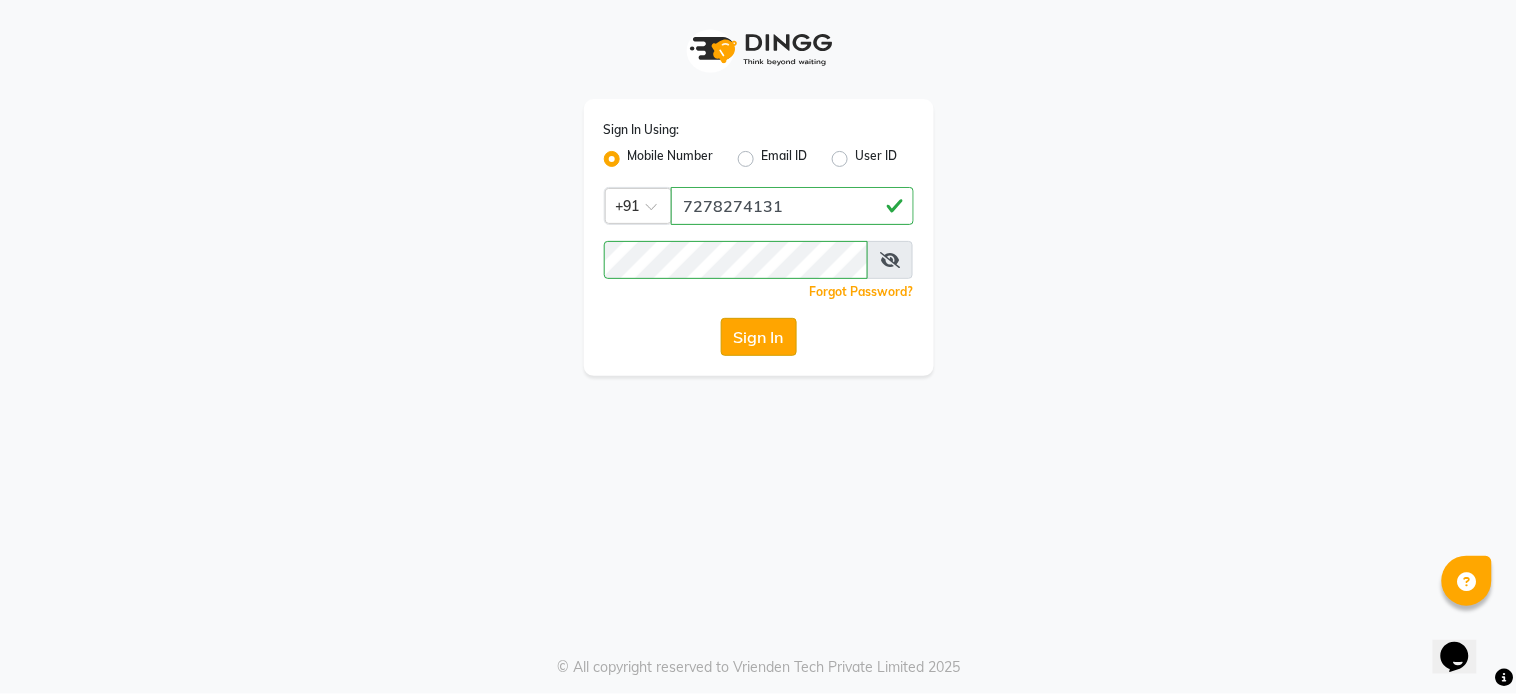 click on "Sign In" 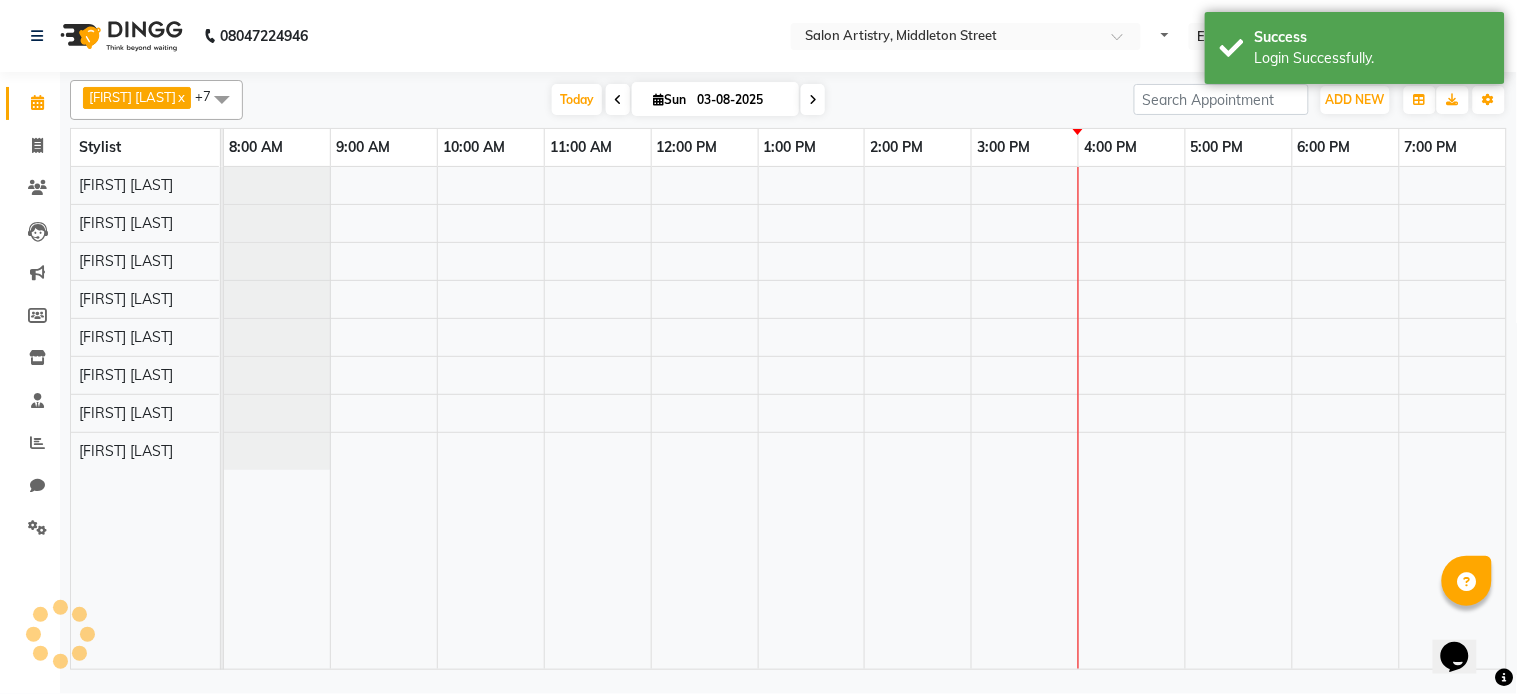 select on "en" 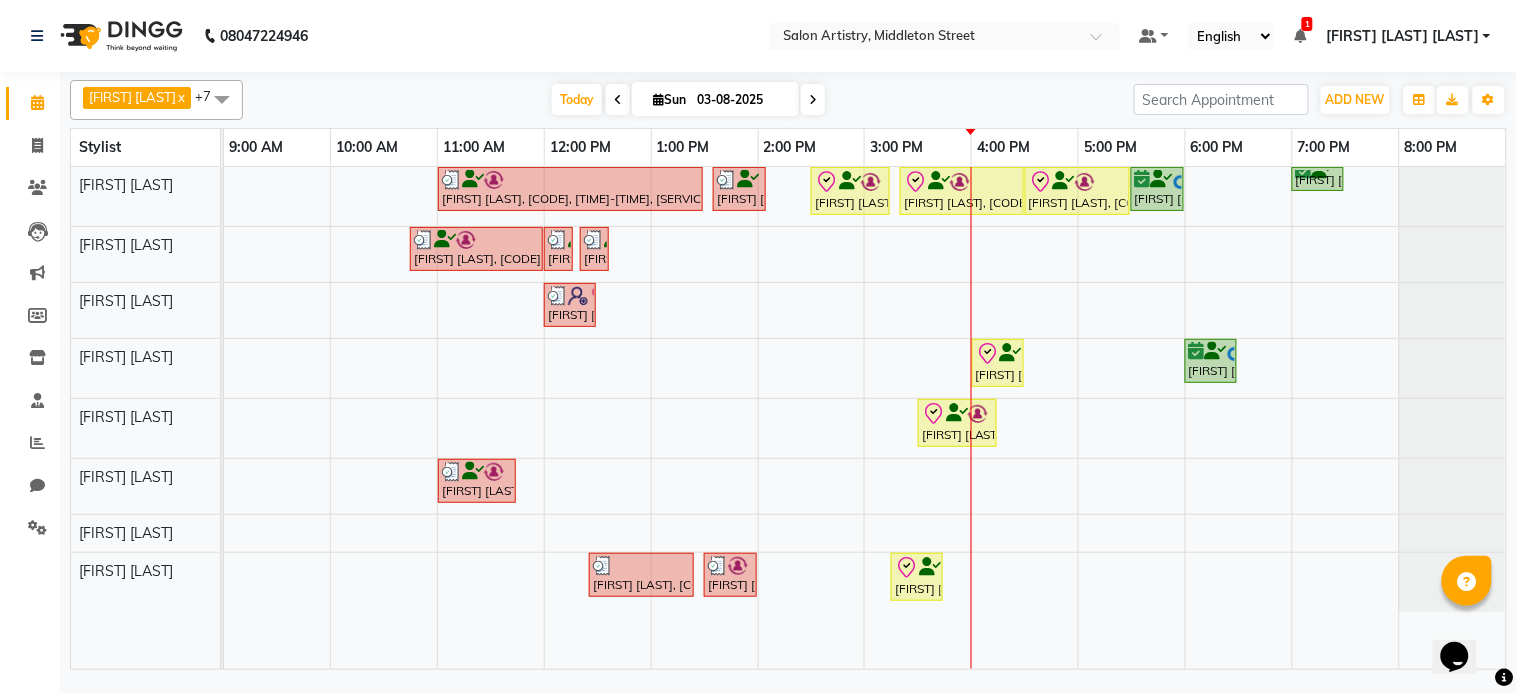 click on "[FIRST] [LAST], [CODE], [TIME]-[TIME], [SERVICE] - [SERVICE] _ [SERVICE] ([CUSTOMISE])     [FIRST] [LAST], [CODE], [TIME]-[TIME], [SERVICE] - [SERVICE]
[FIRST] [LAST], [CODE], [TIME]-[TIME], [SERVICE]
[FIRST] [LAST], [CODE], [TIME]-[TIME], [SERVICE]
[FIRST] [LAST], [CODE], [TIME]-[TIME], [SERVICE]     [FIRST] [LAST], [CODE], [TIME]-[TIME], [SERVICE]     [FIRST] [LAST], [CODE], [TIME]-[TIME], [SERVICE]     [FIRST] [LAST], [CODE], [TIME]-[TIME], [SERVICE]     [FIRST] [LAST], [CODE], [TIME]-[TIME], [SERVICE]     [FIRST] [LAST], [CODE], [TIME]-[TIME], [SERVICE]
[FIRST] [LAST], [CODE], [TIME]-[TIME], [SERVICE]     [FIRST] [LAST], [CODE], [TIME]-[TIME], [SERVICE]" at bounding box center (865, 418) 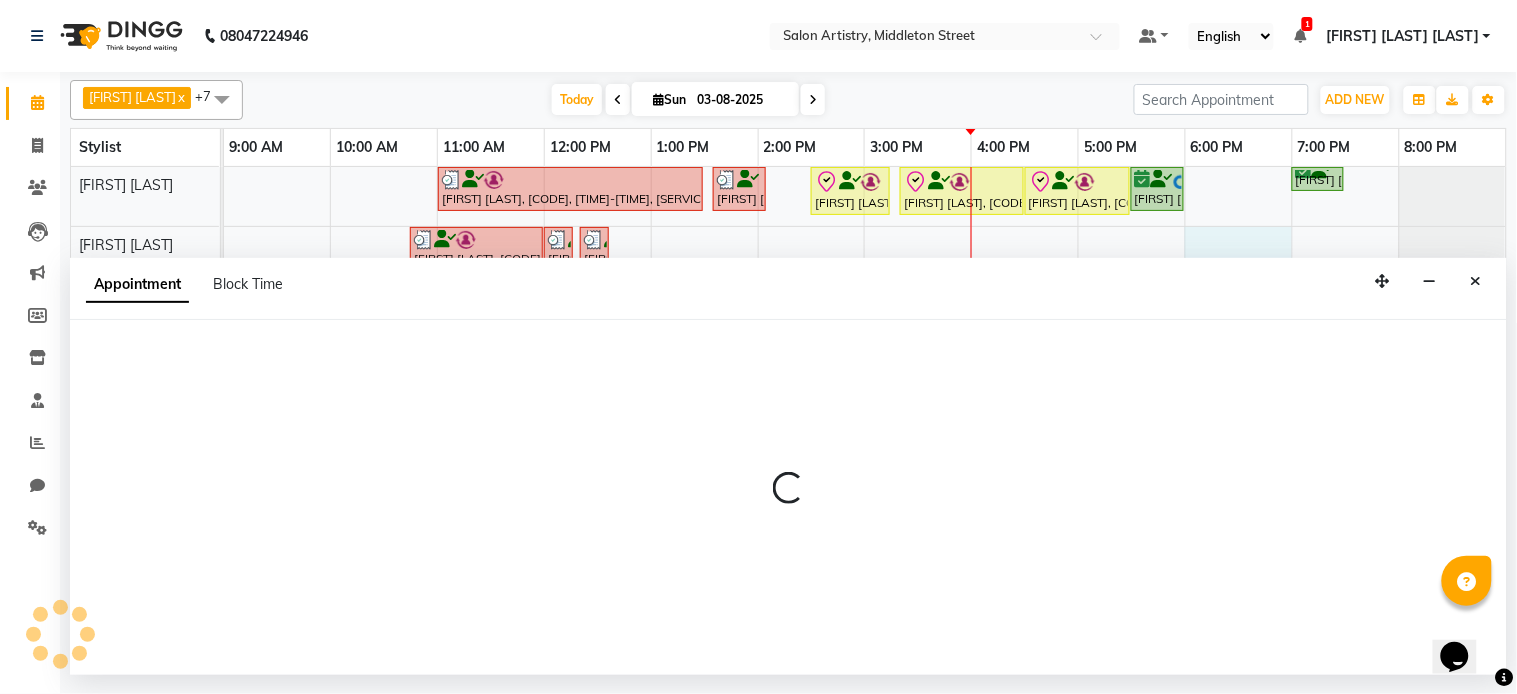 select on "79859" 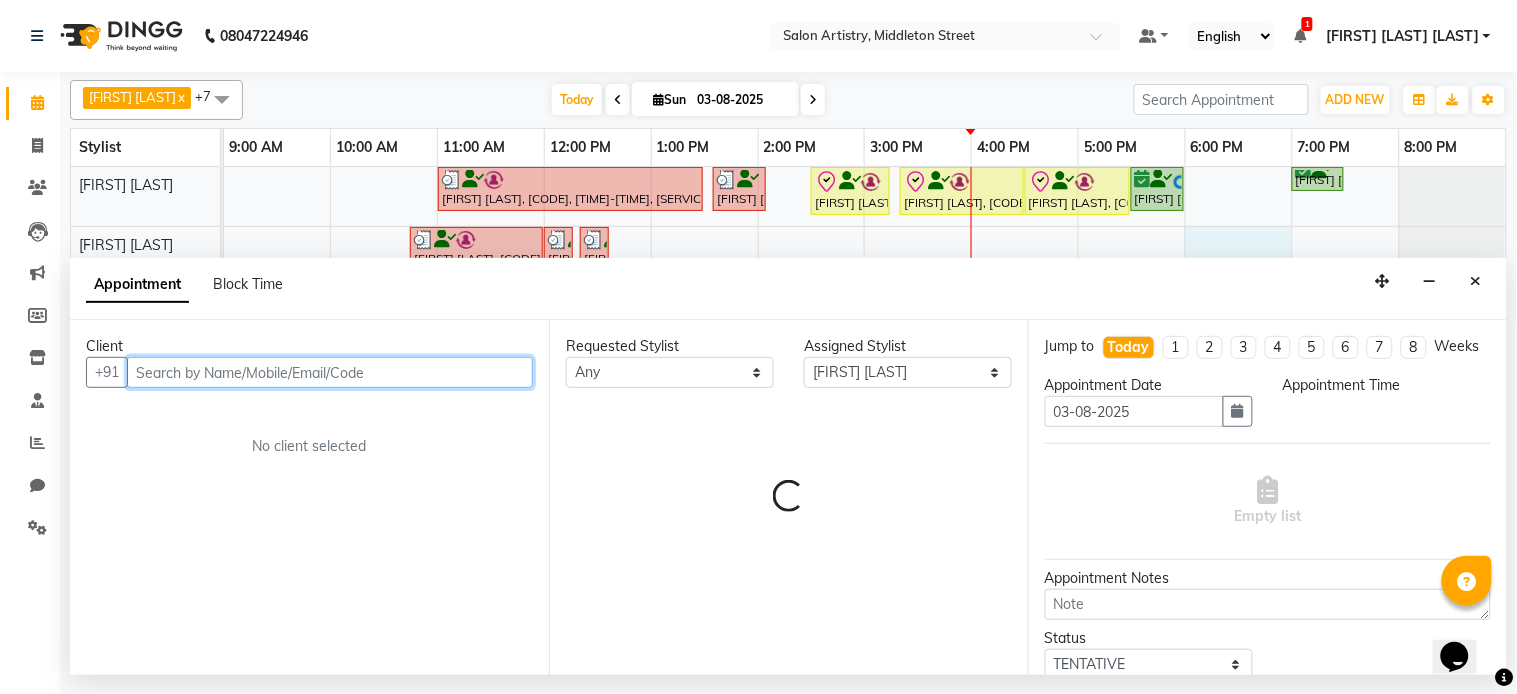 select on "1080" 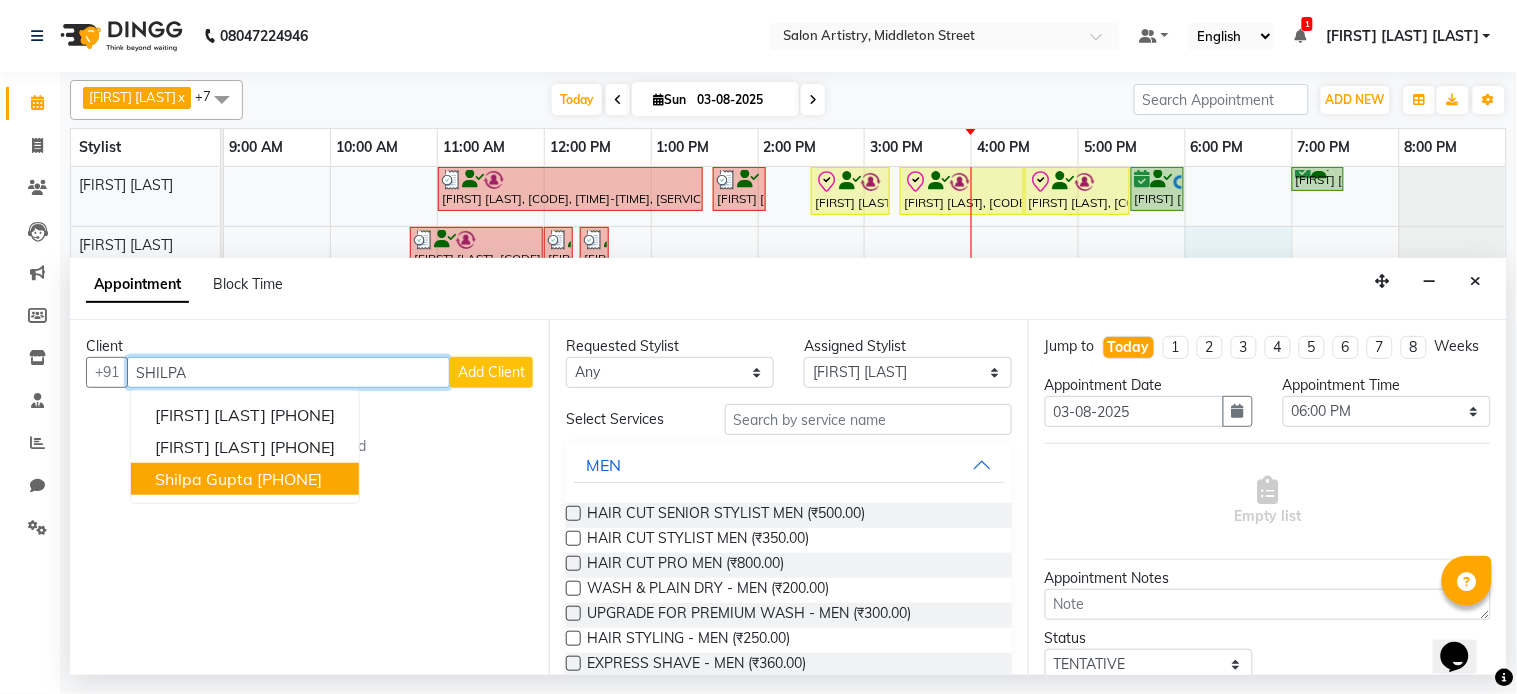click on "[FIRST] [LAST] [PHONE] [FIRST] [LAST] [PHONE] [FIRST] [LAST] [PHONE]" at bounding box center (245, 447) 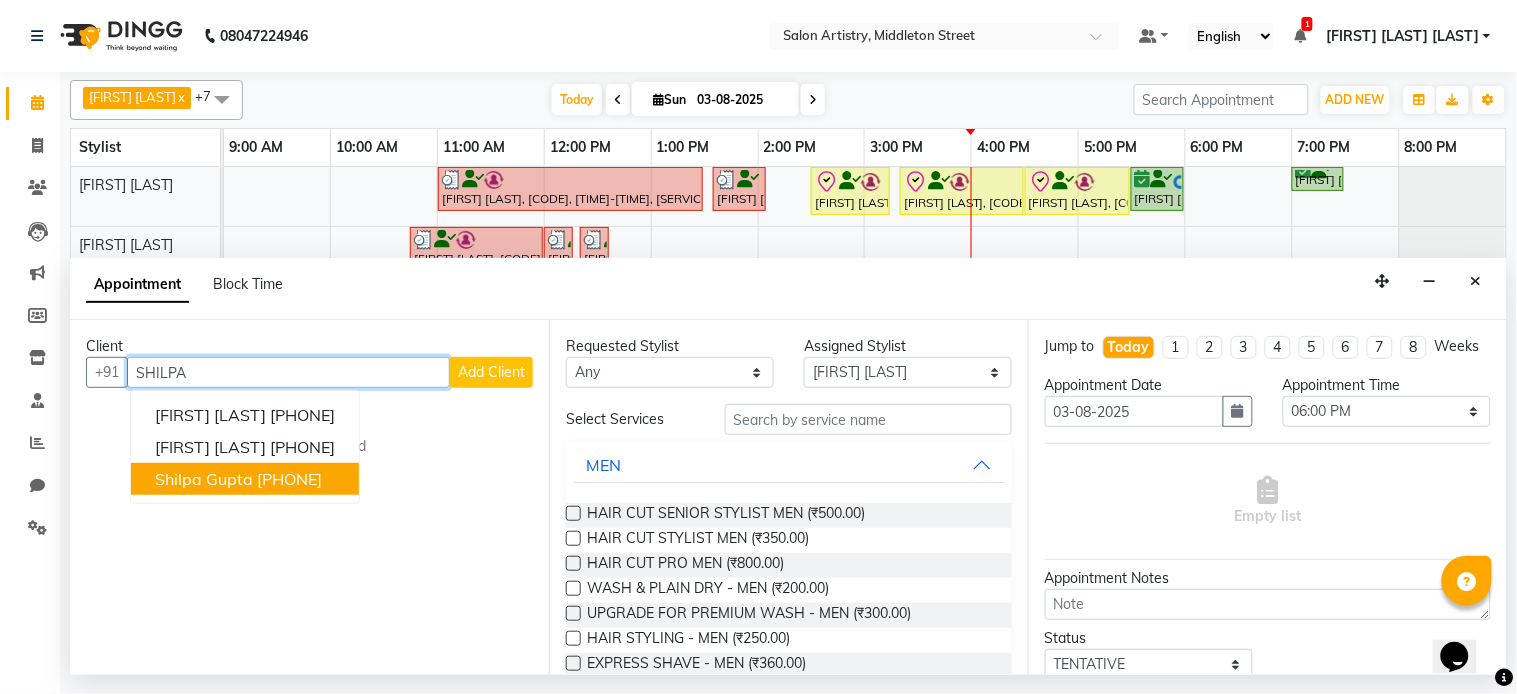click on "[PHONE]" at bounding box center (289, 479) 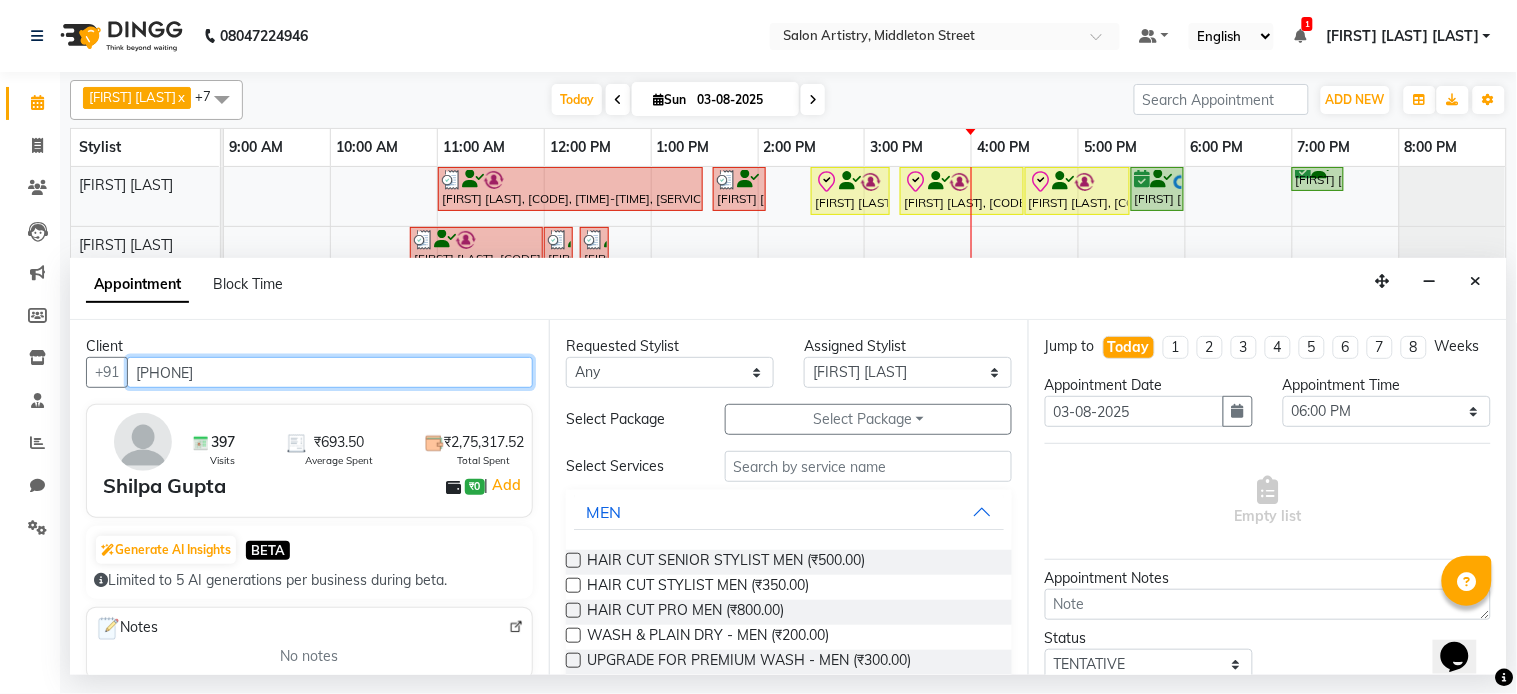 type on "[PHONE]" 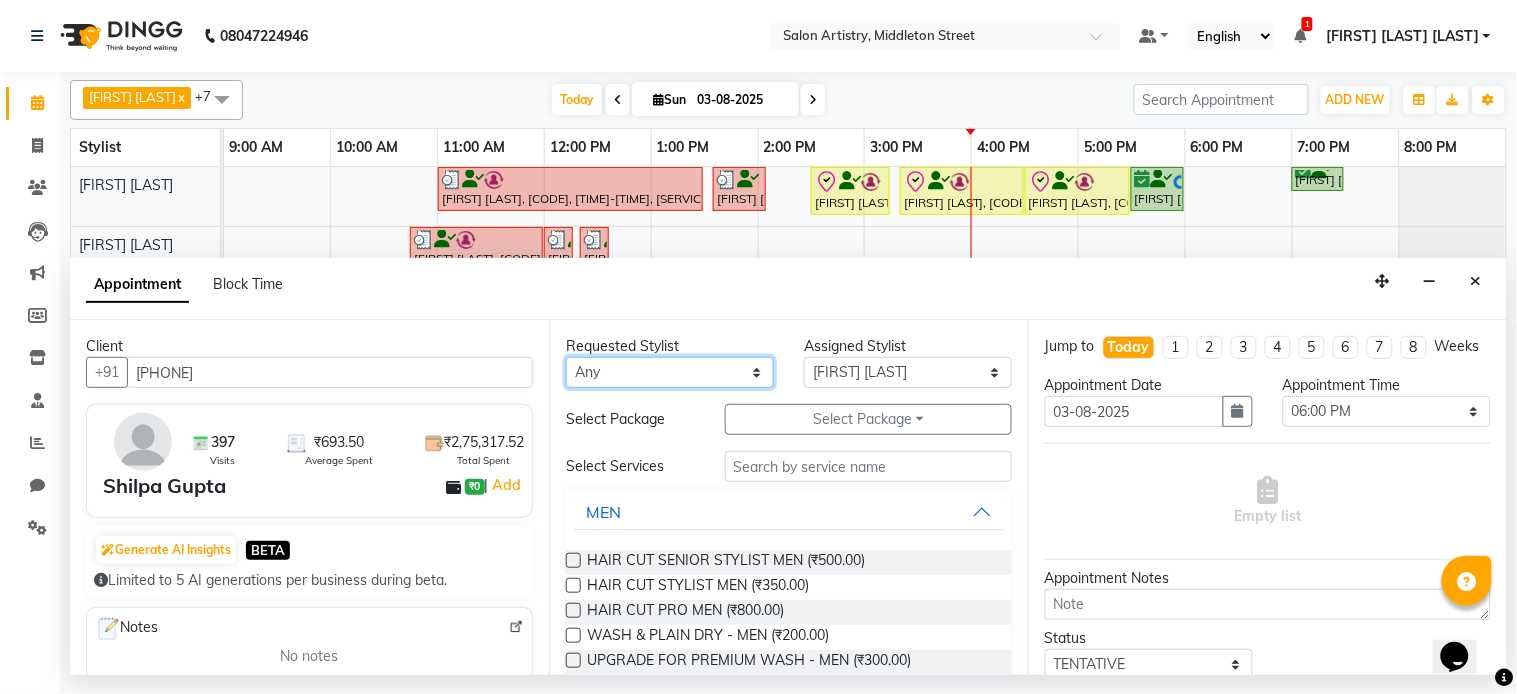 click on "Any [LAST] [LAST] [LAST] [LAST] [LAST] [LAST] [LAST] [LAST] [LAST] [LAST] [LAST] [LAST] [LAST] [LAST] [LAST]" at bounding box center [670, 372] 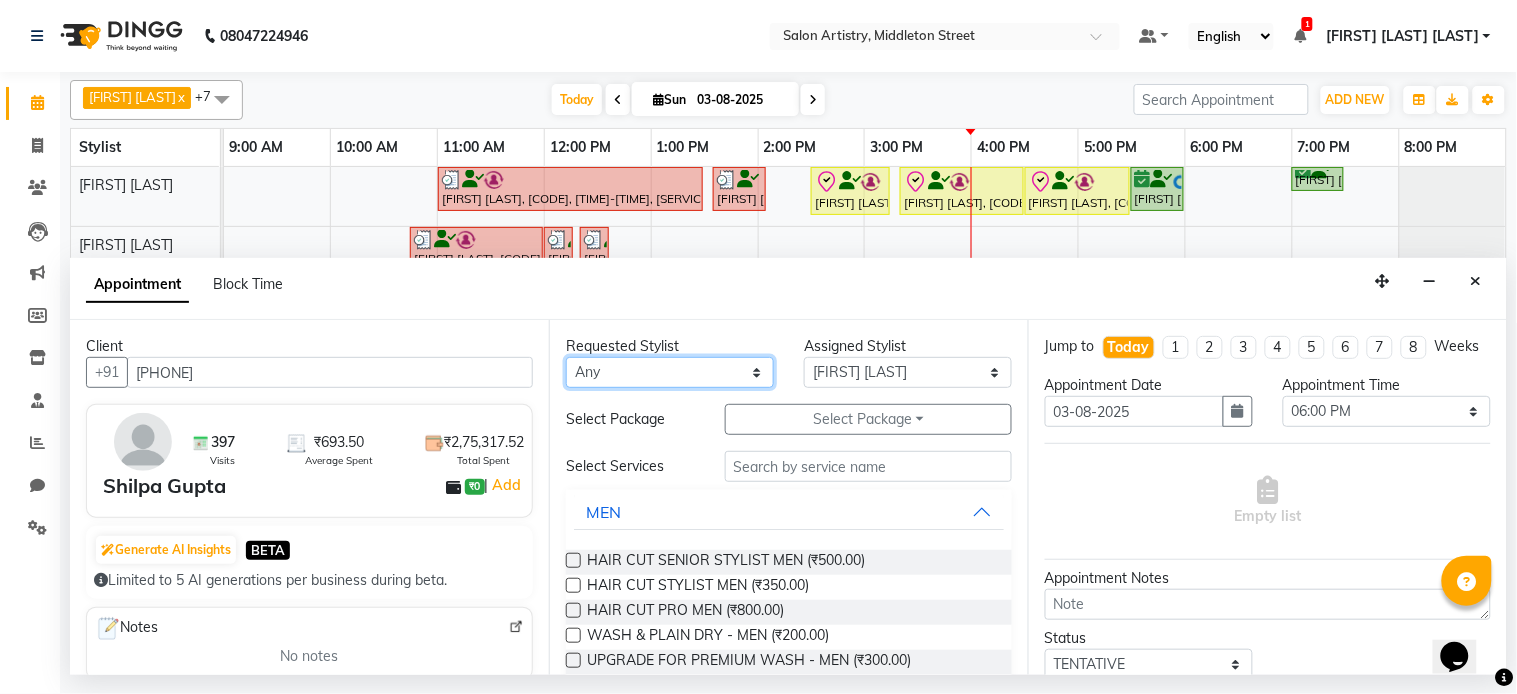 select on "79859" 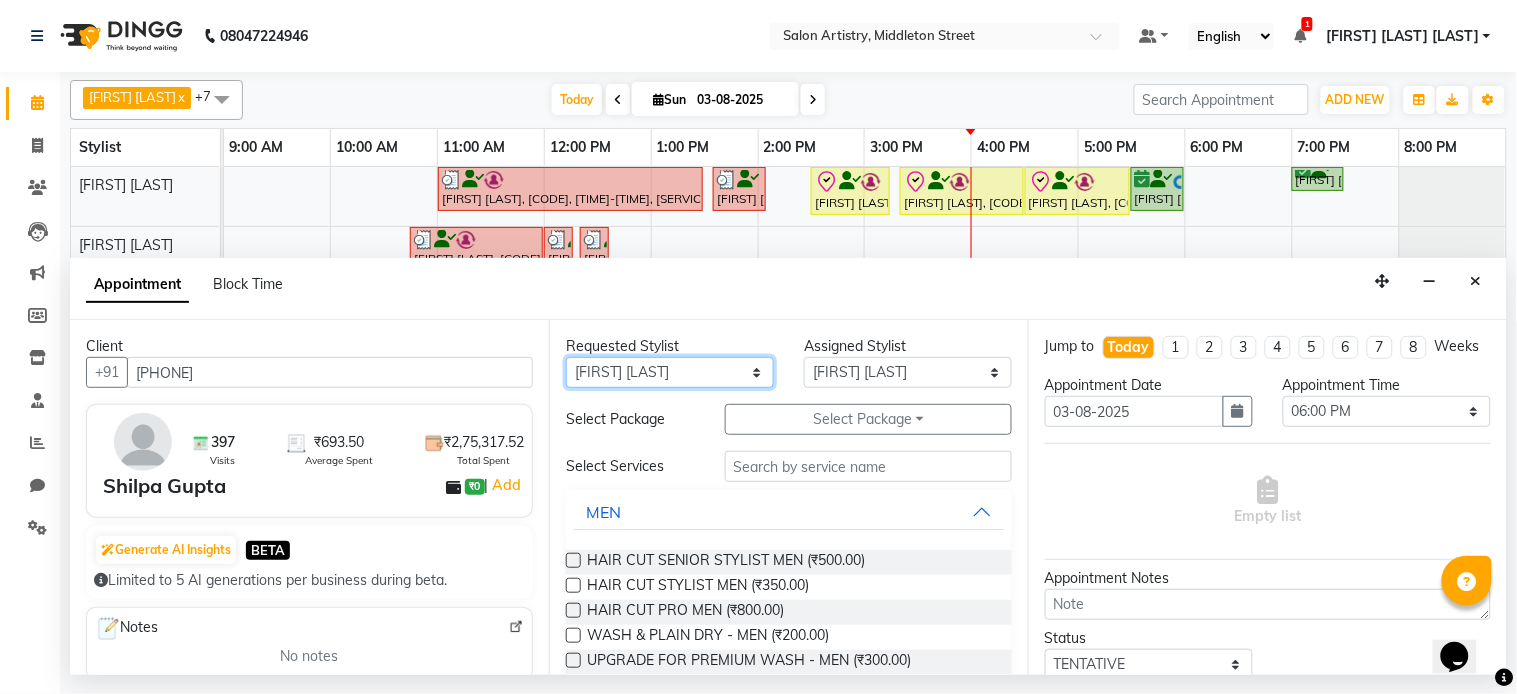 click on "Any [LAST] [LAST] [LAST] [LAST] [LAST] [LAST] [LAST] [LAST] [LAST] [LAST] [LAST] [LAST] [LAST] [LAST] [LAST]" at bounding box center [670, 372] 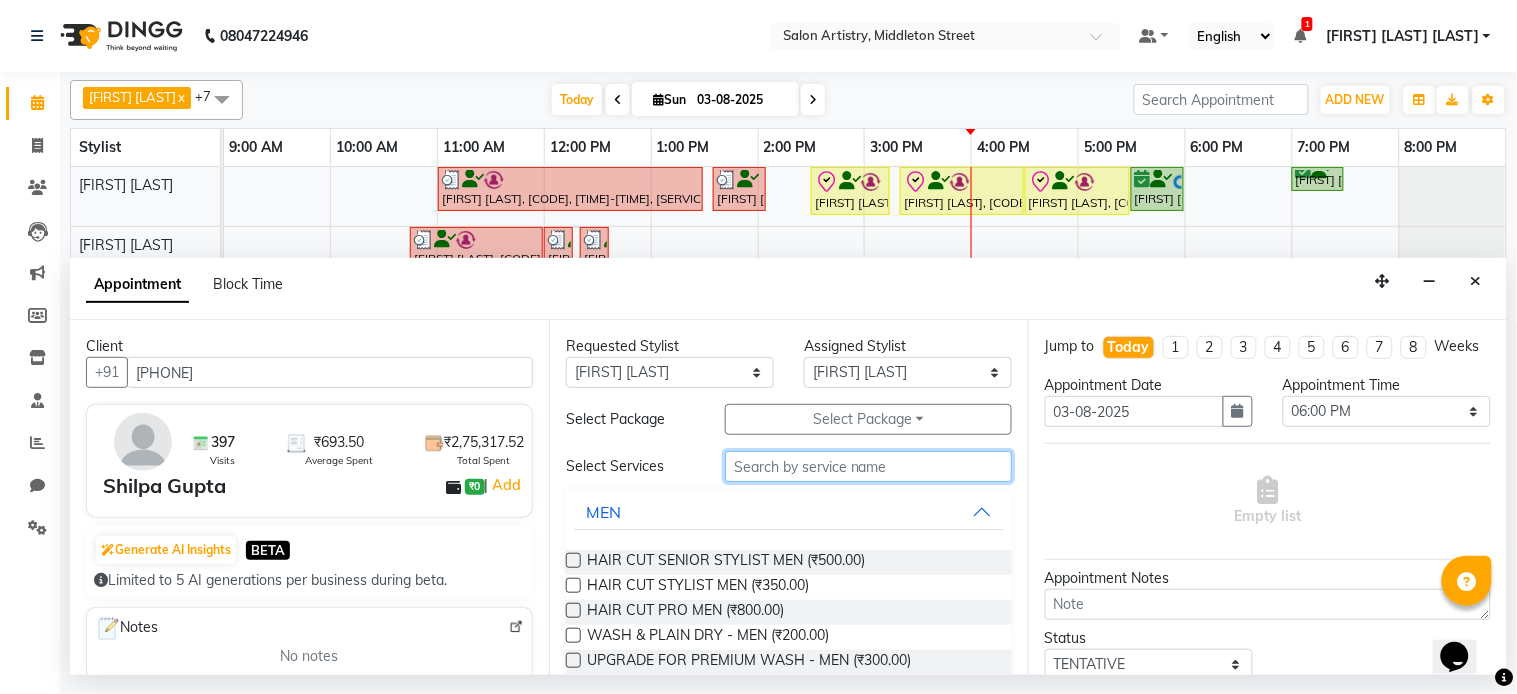 click at bounding box center [868, 466] 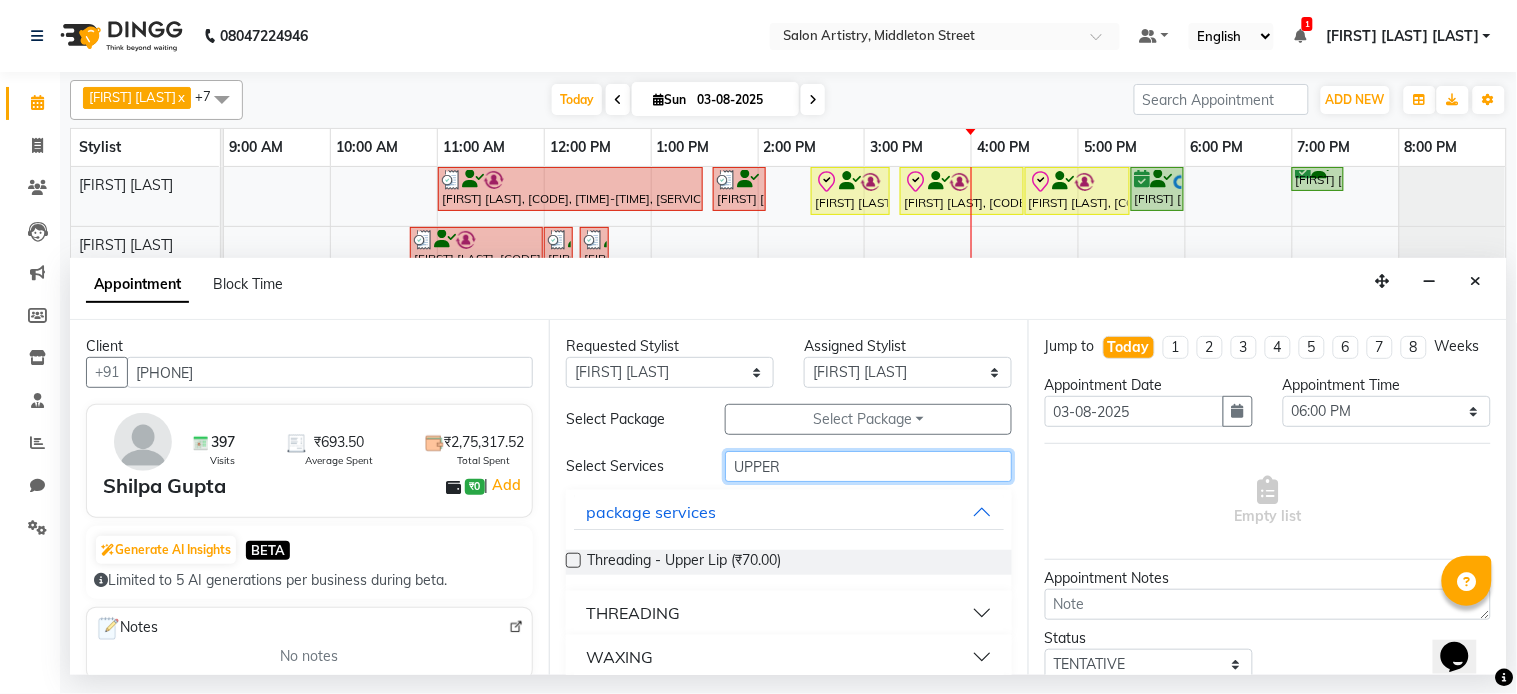 type on "UPPER" 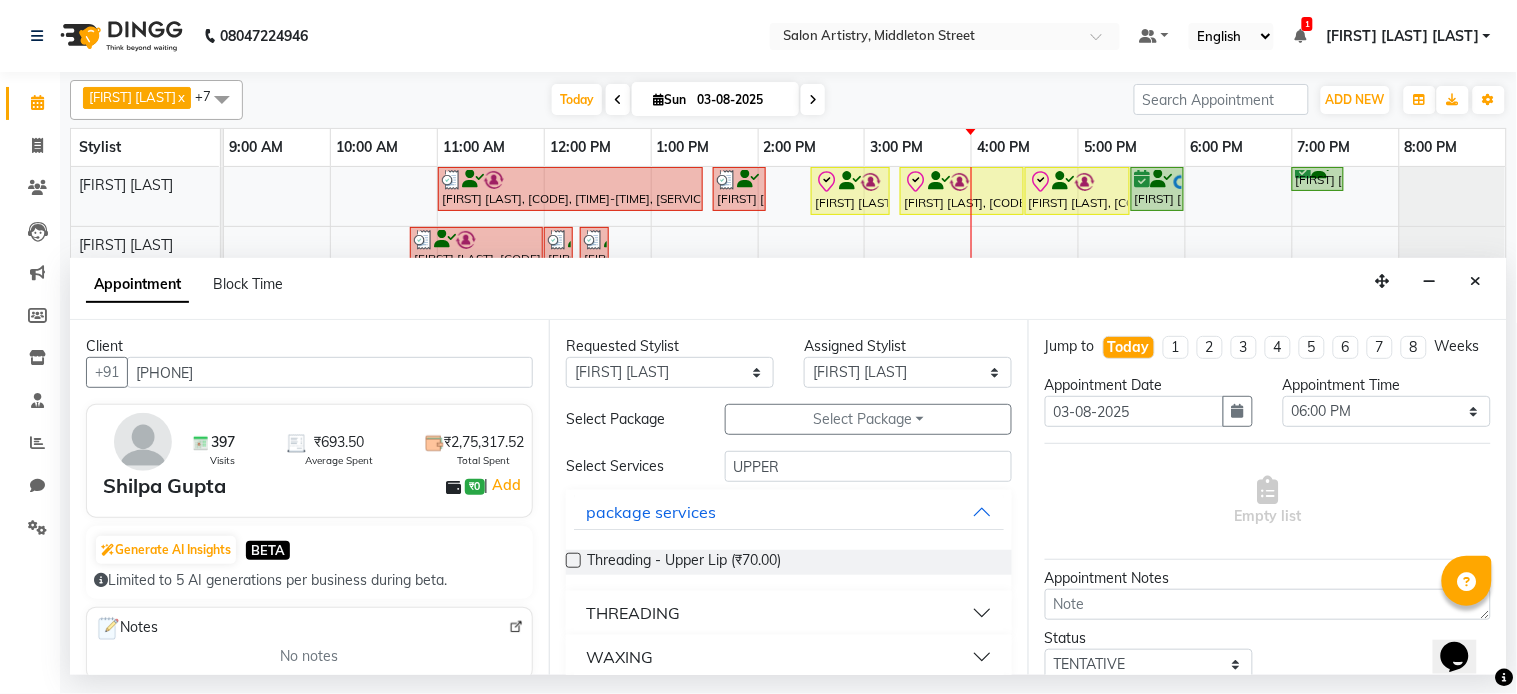 click on "WAXING" at bounding box center [789, 657] 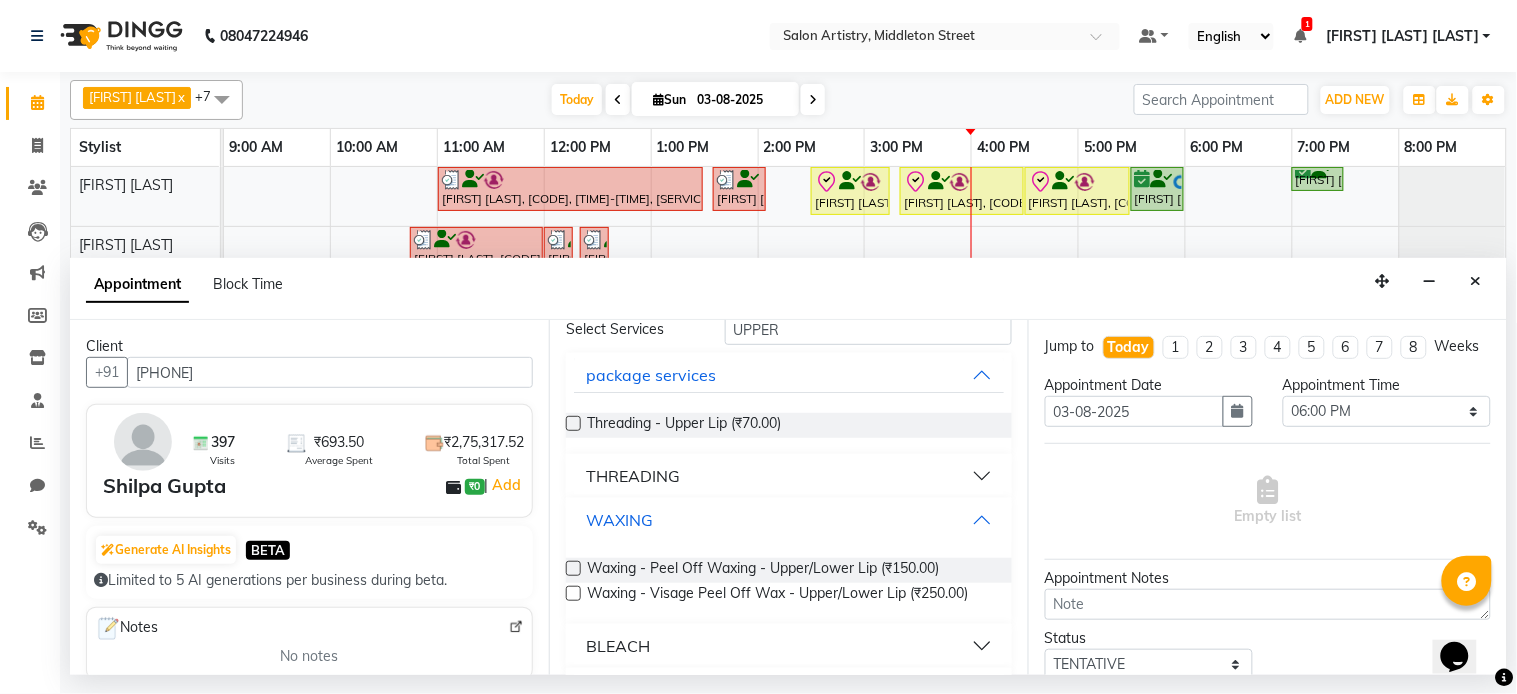 scroll, scrollTop: 182, scrollLeft: 0, axis: vertical 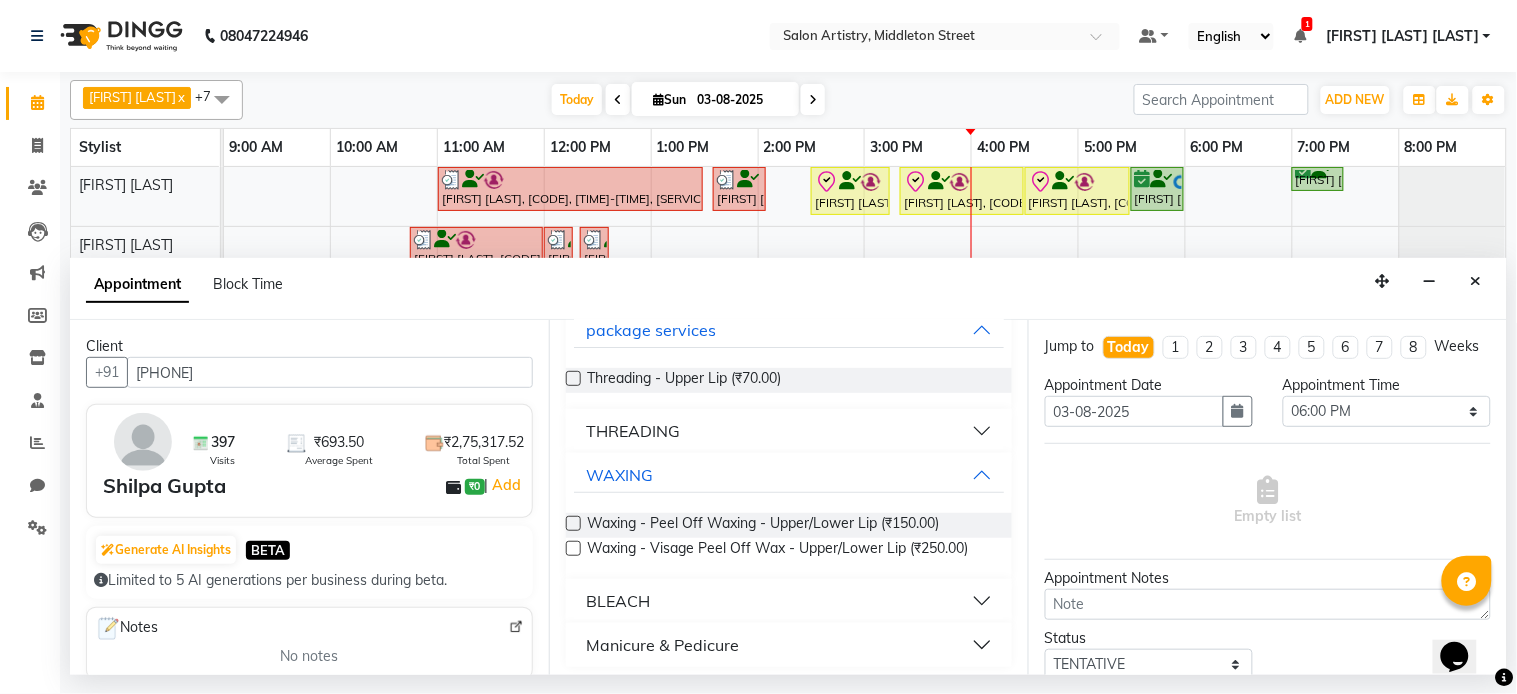 click at bounding box center (573, 523) 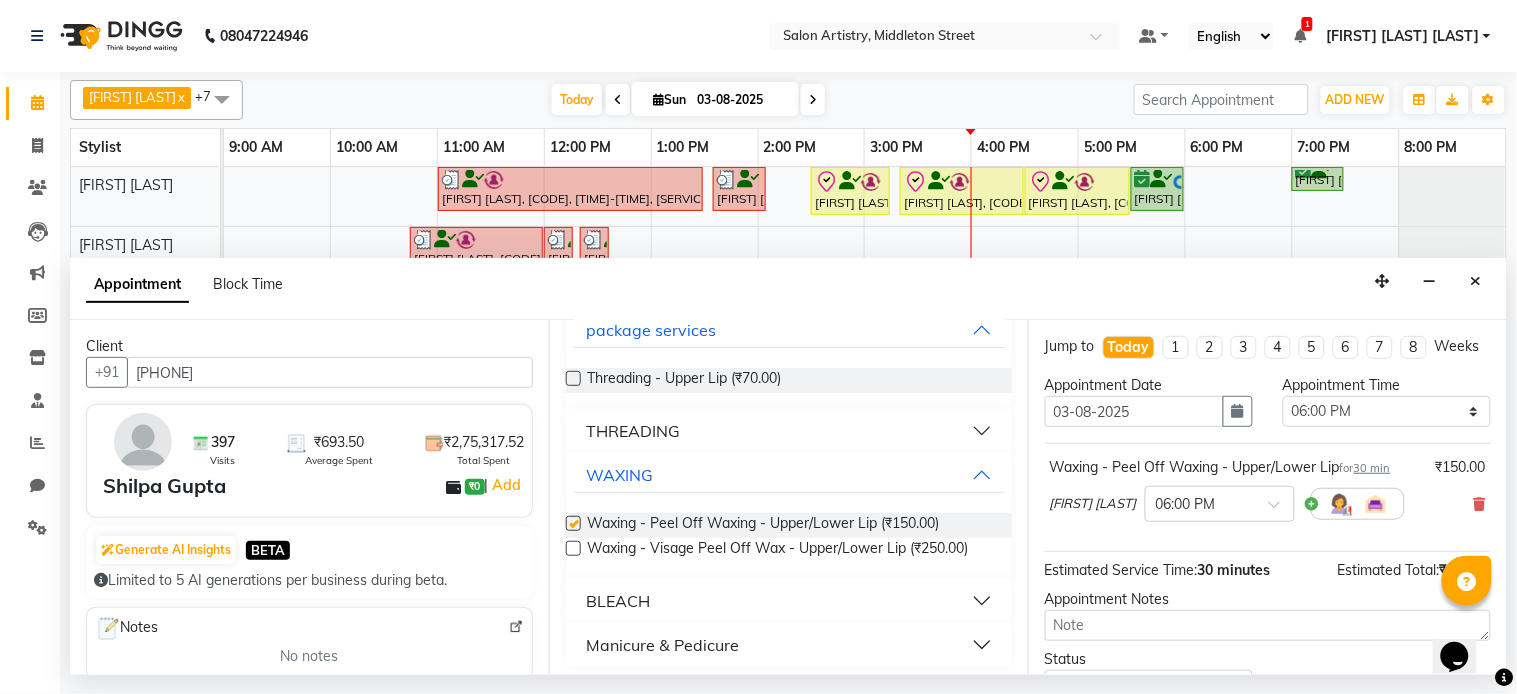 checkbox on "false" 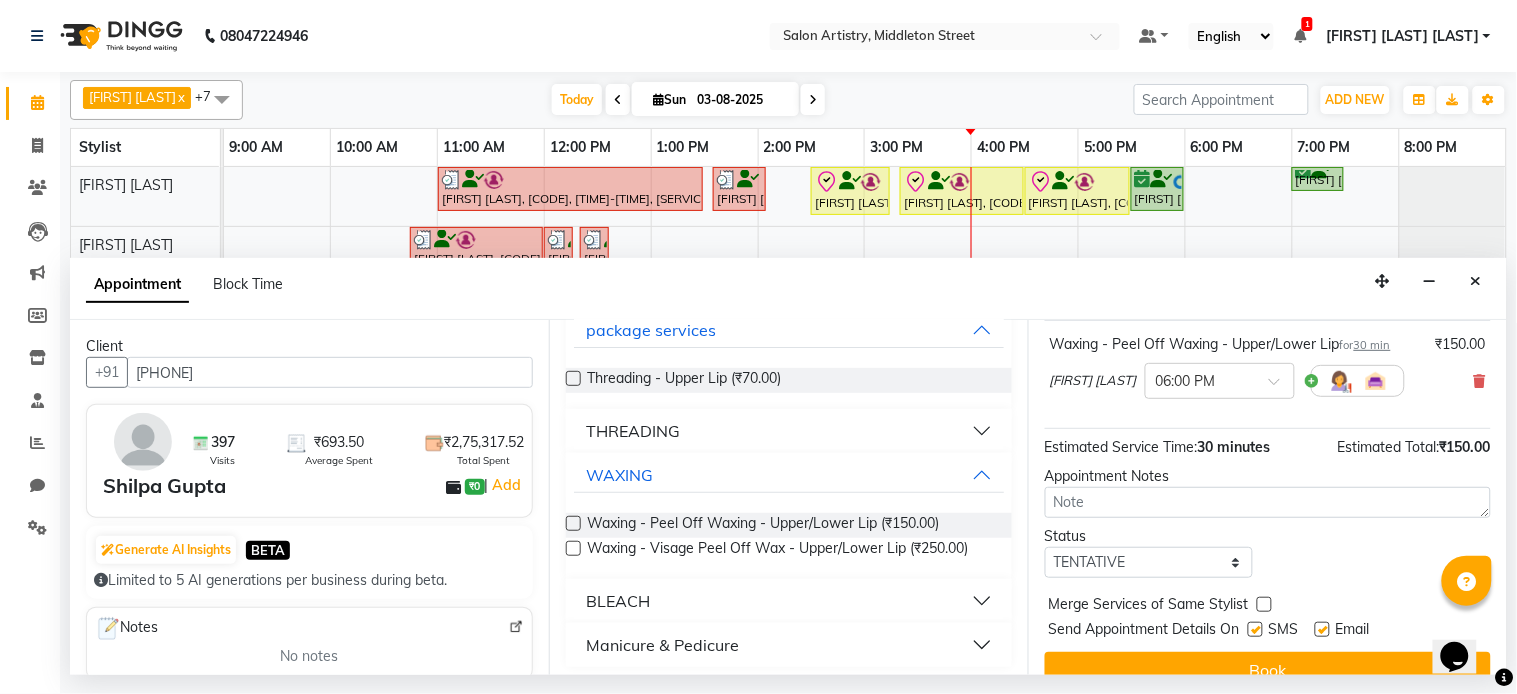 scroll, scrollTop: 143, scrollLeft: 0, axis: vertical 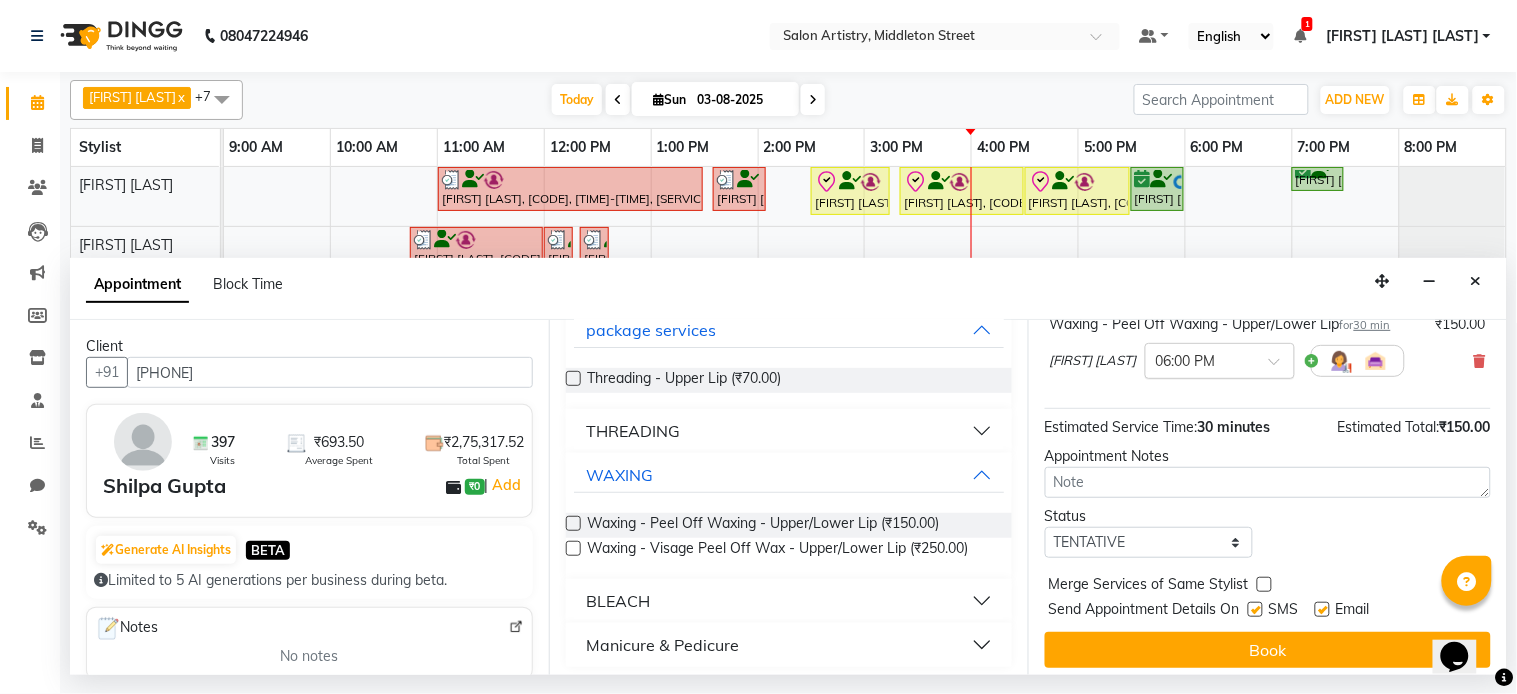 click at bounding box center (1200, 359) 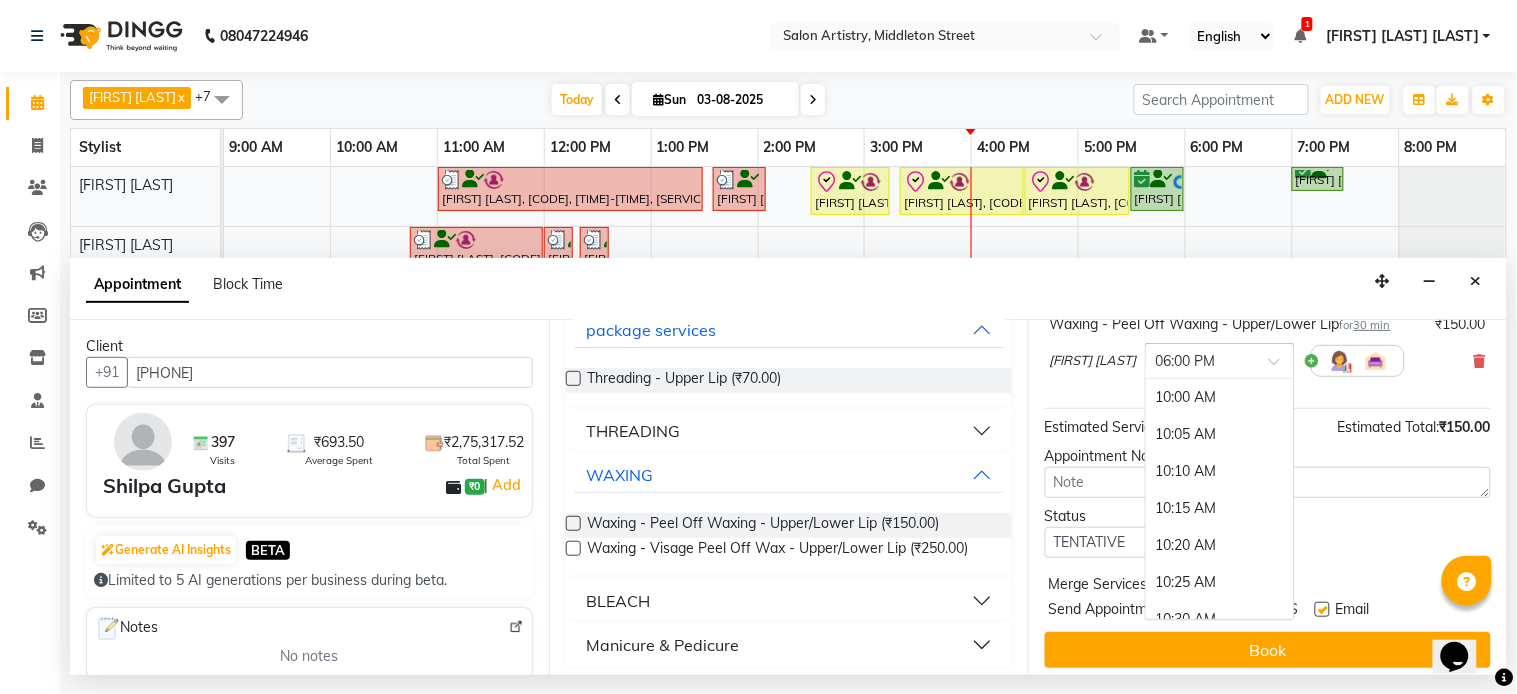 scroll, scrollTop: 3590, scrollLeft: 0, axis: vertical 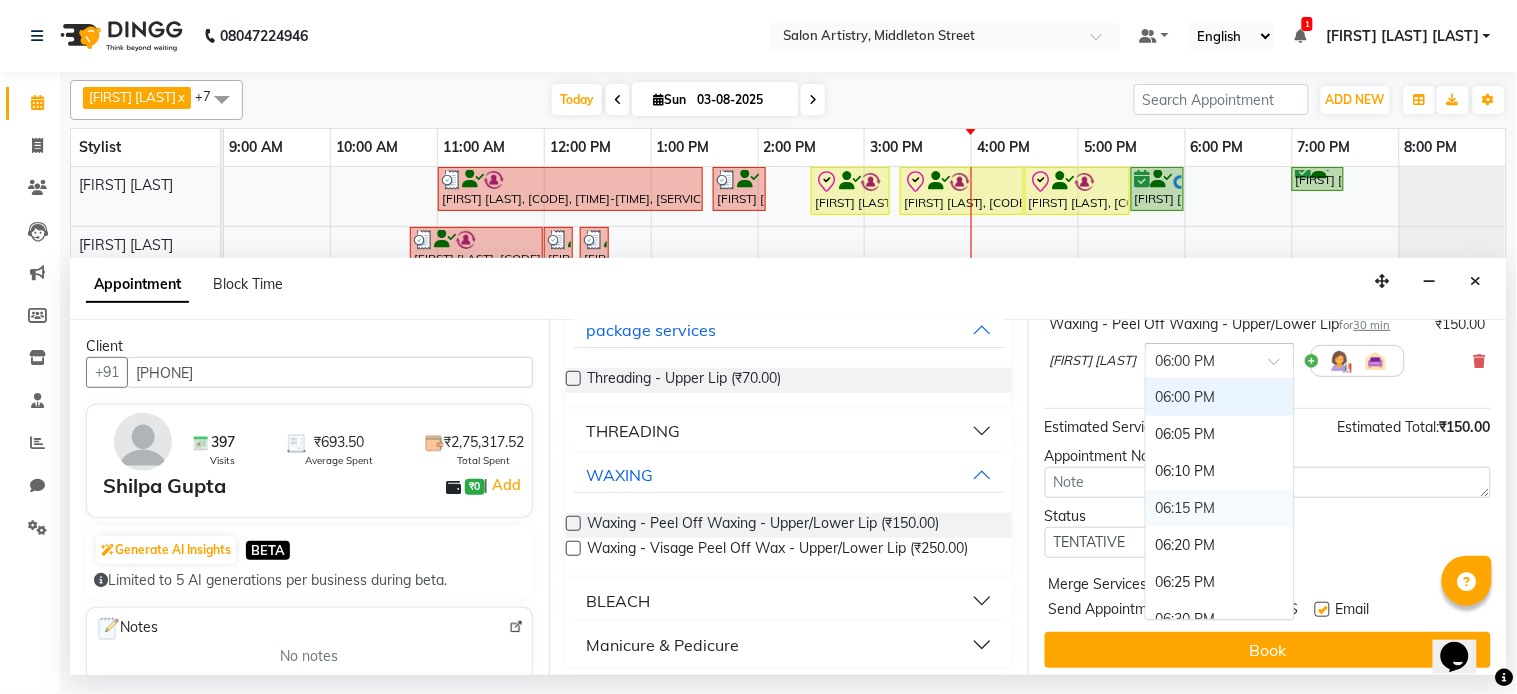 click on "06:15 PM" at bounding box center (1220, 508) 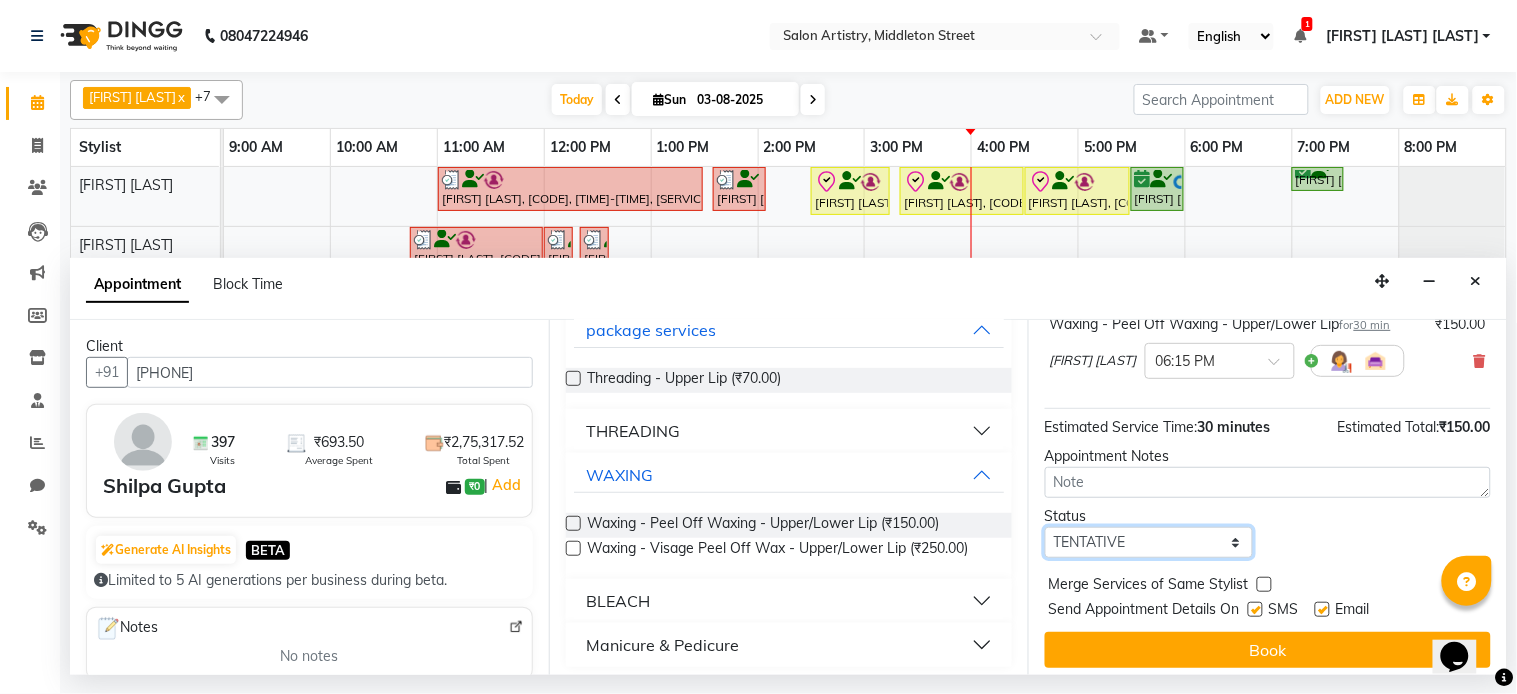click on "Select TENTATIVE CONFIRM CHECK-IN UPCOMING" at bounding box center [1149, 542] 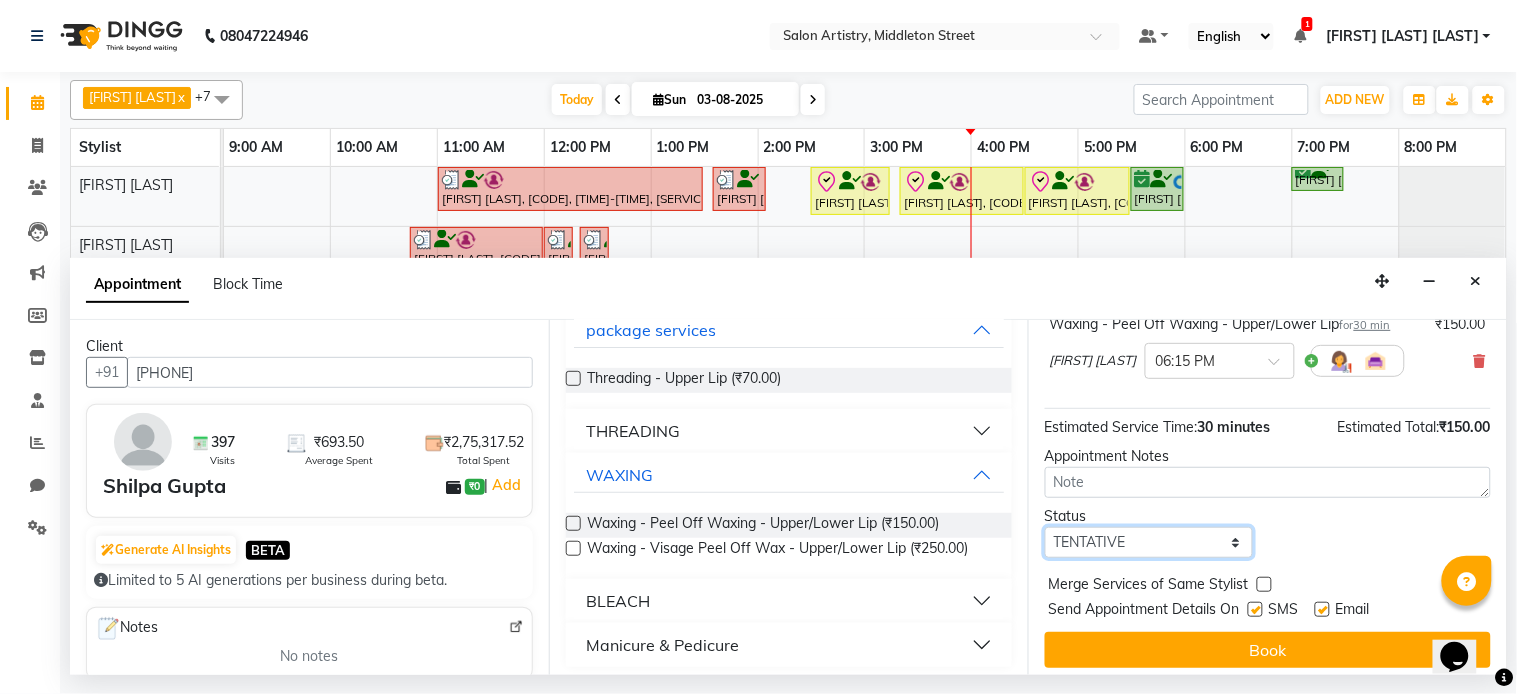 select on "confirm booking" 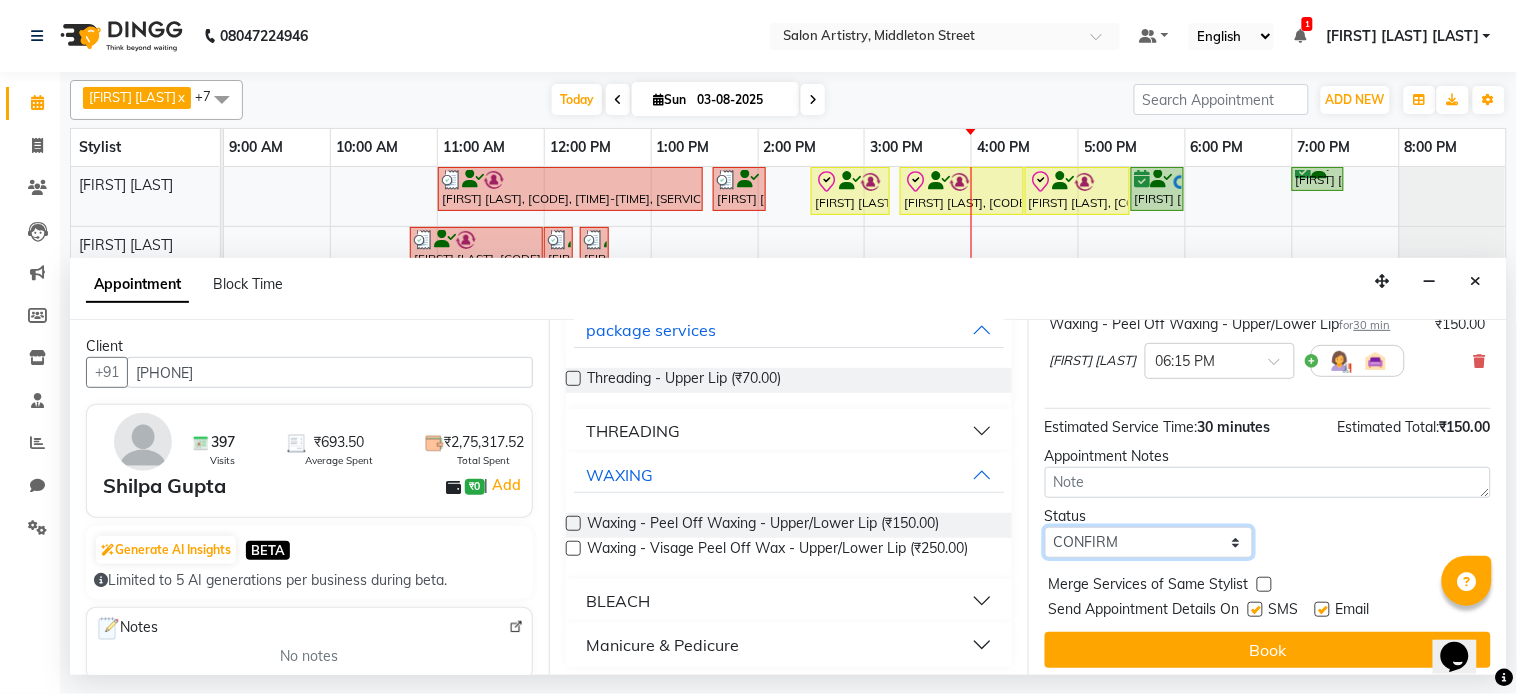 click on "Select TENTATIVE CONFIRM CHECK-IN UPCOMING" at bounding box center (1149, 542) 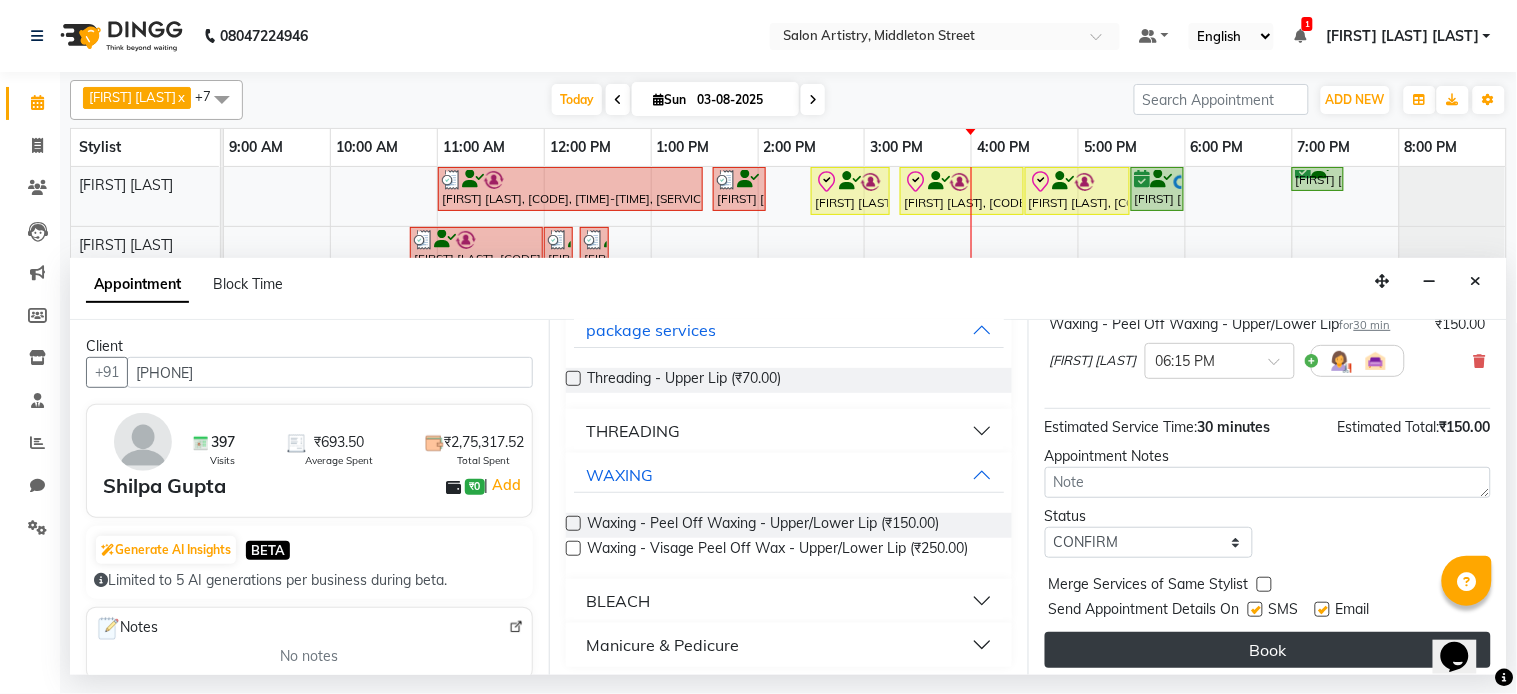 click on "Book" at bounding box center (1268, 650) 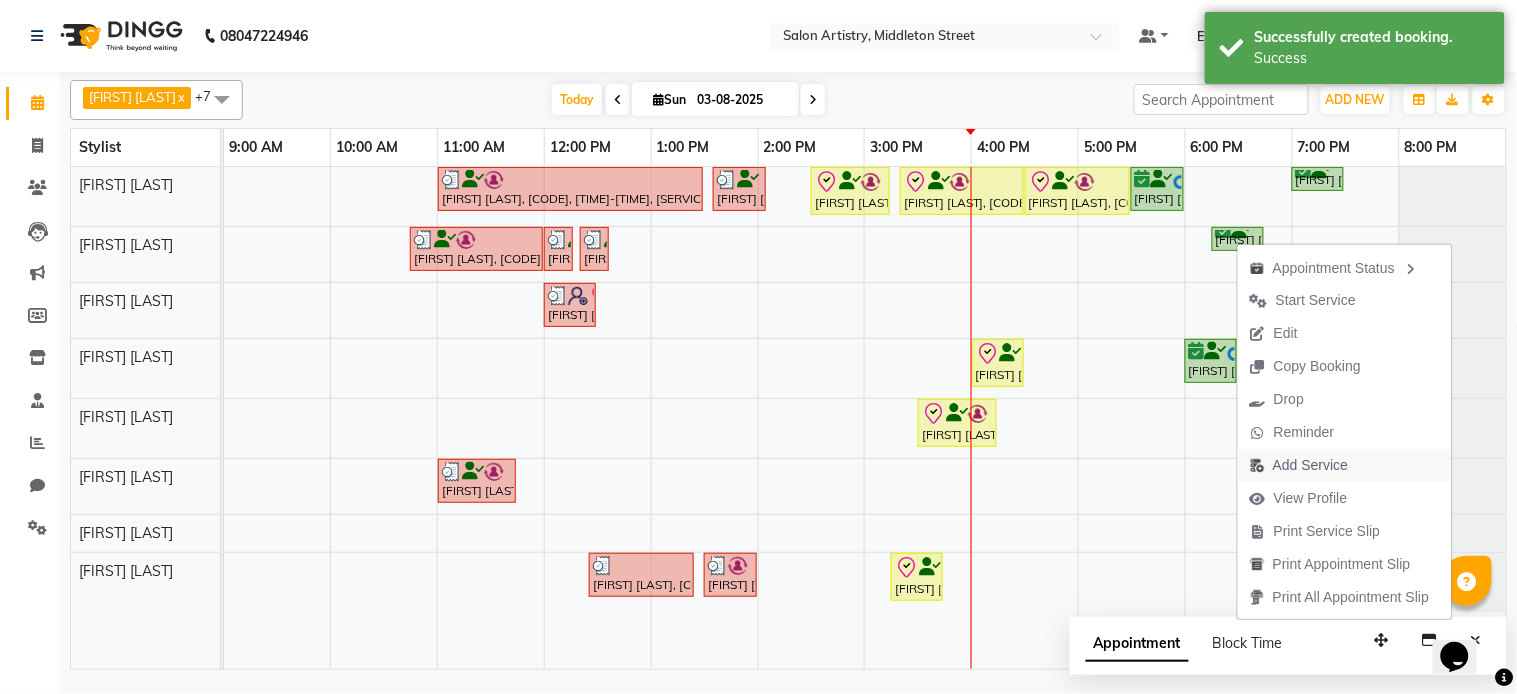 click on "Add Service" at bounding box center [1310, 465] 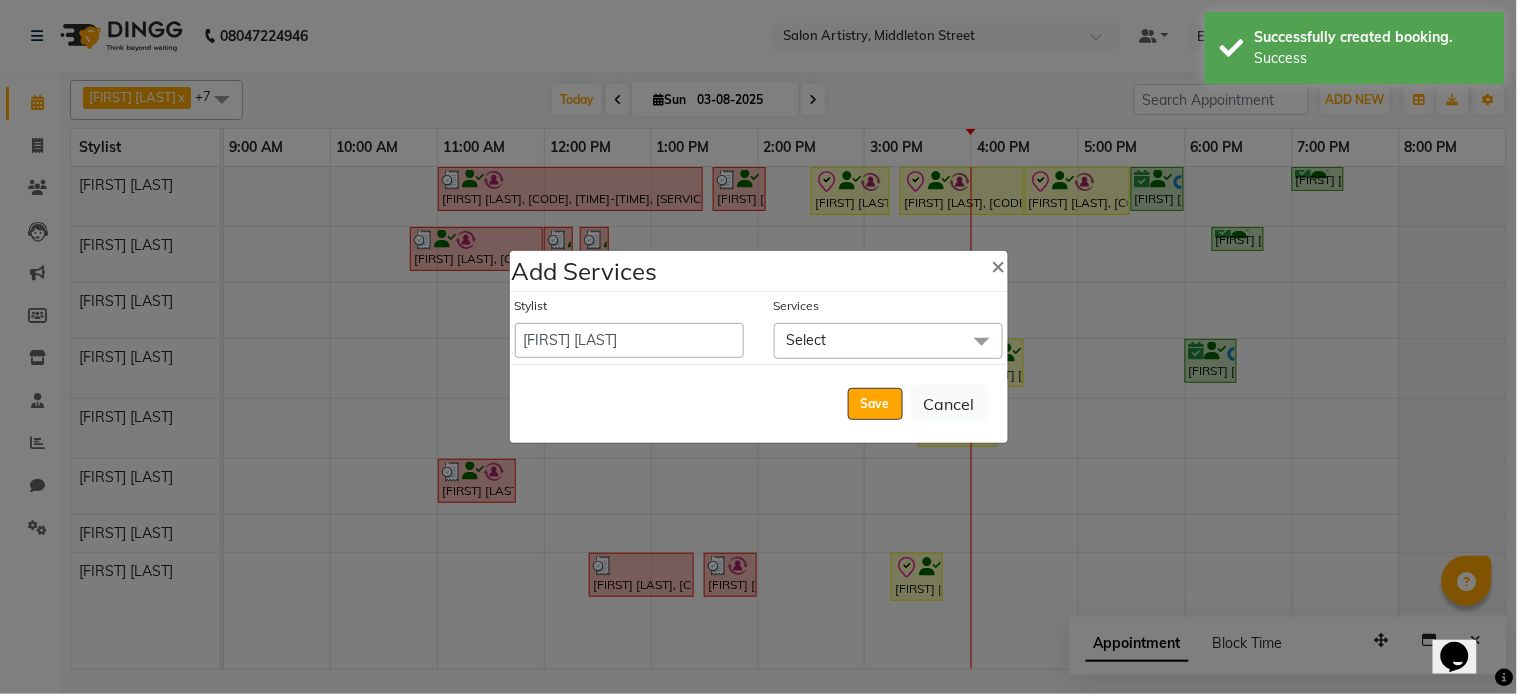 click on "Select" 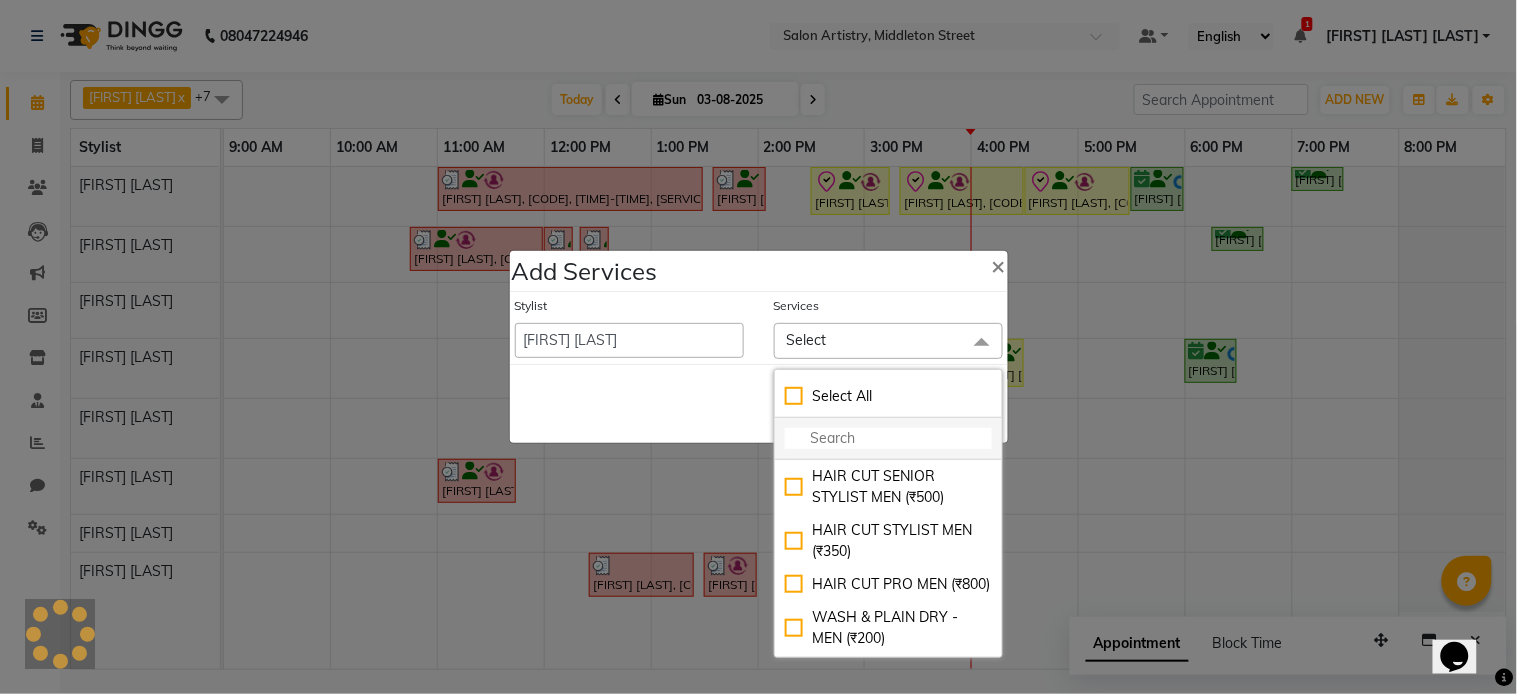 click 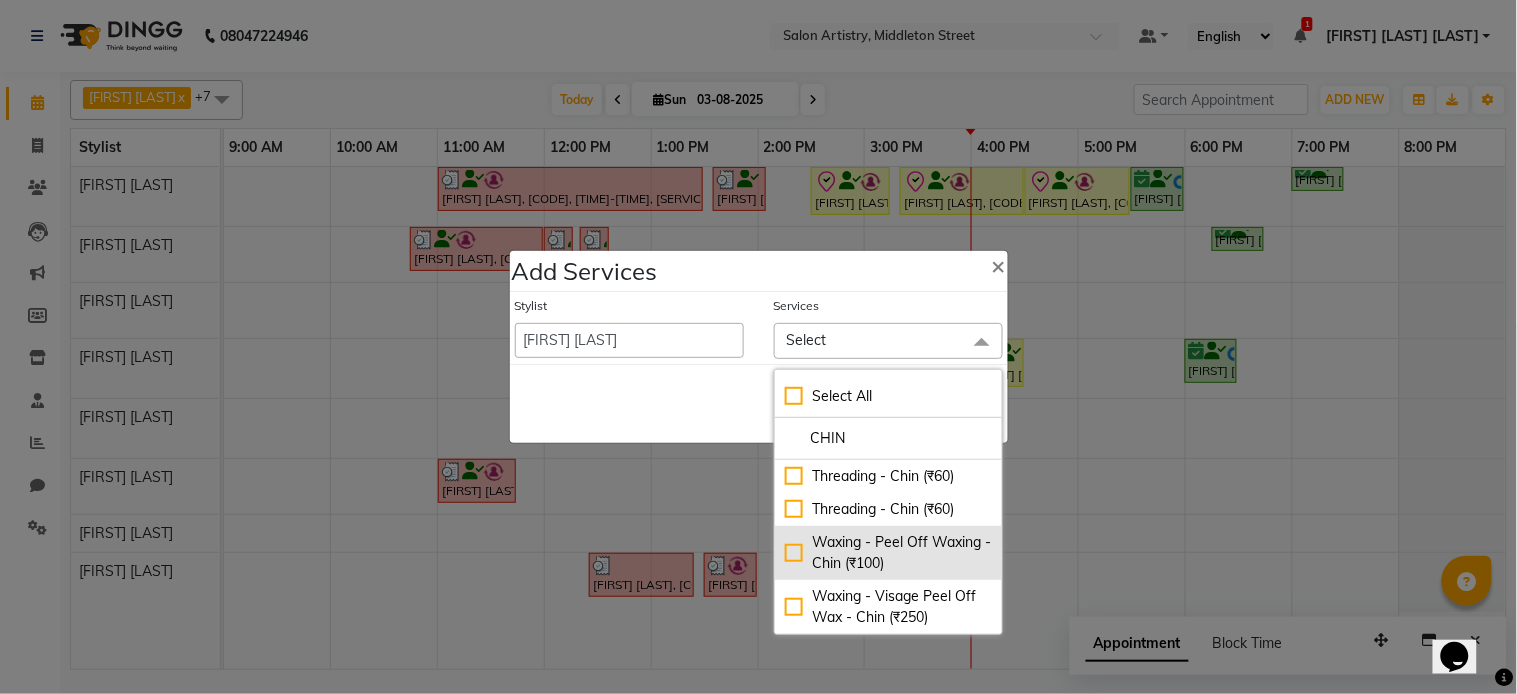 type on "CHIN" 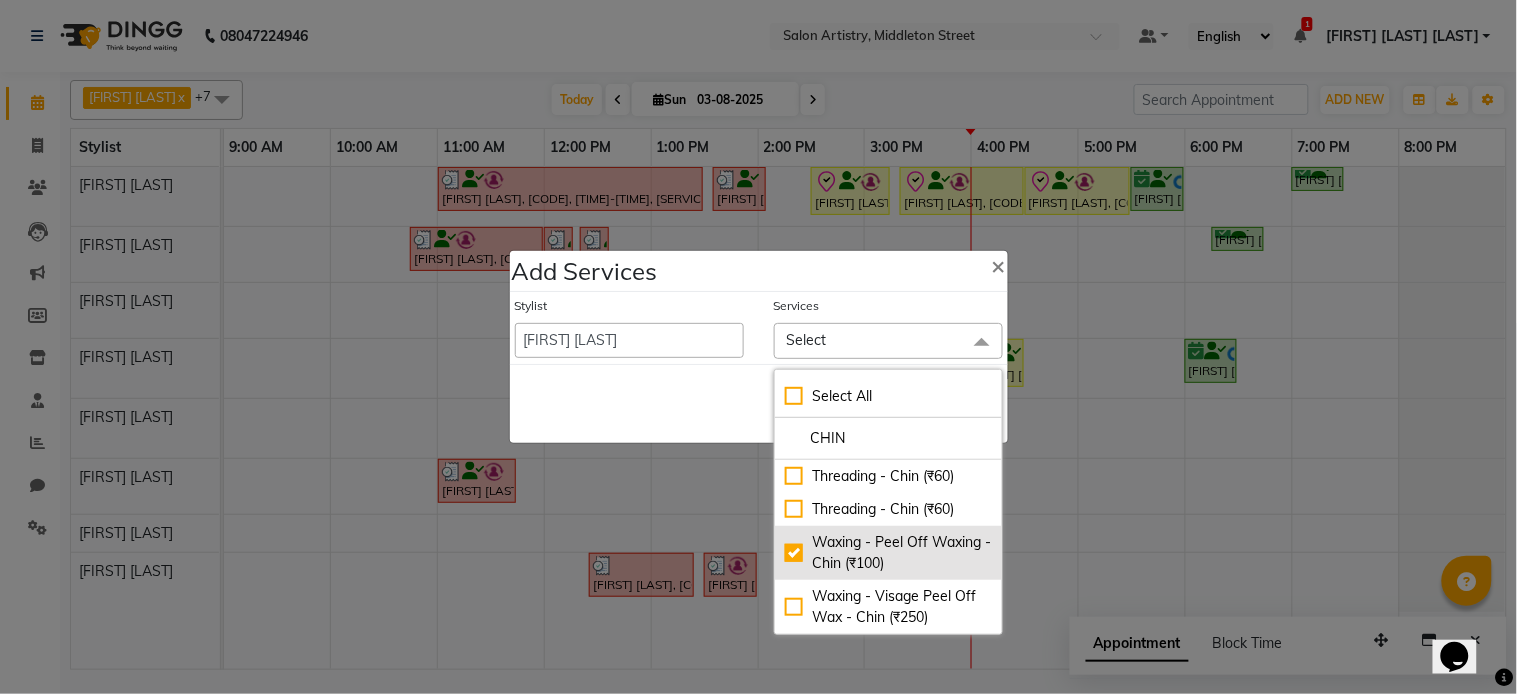checkbox on "true" 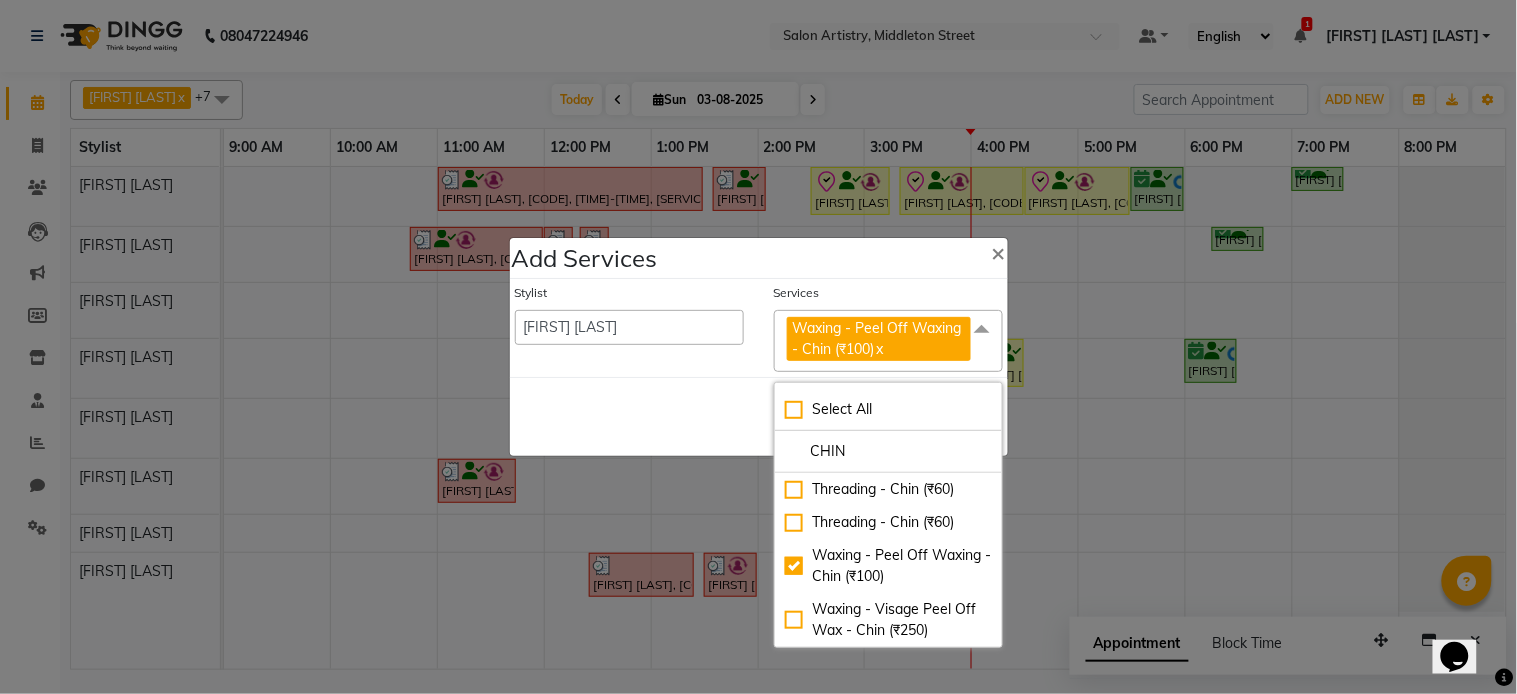 click on "Save   Cancel" 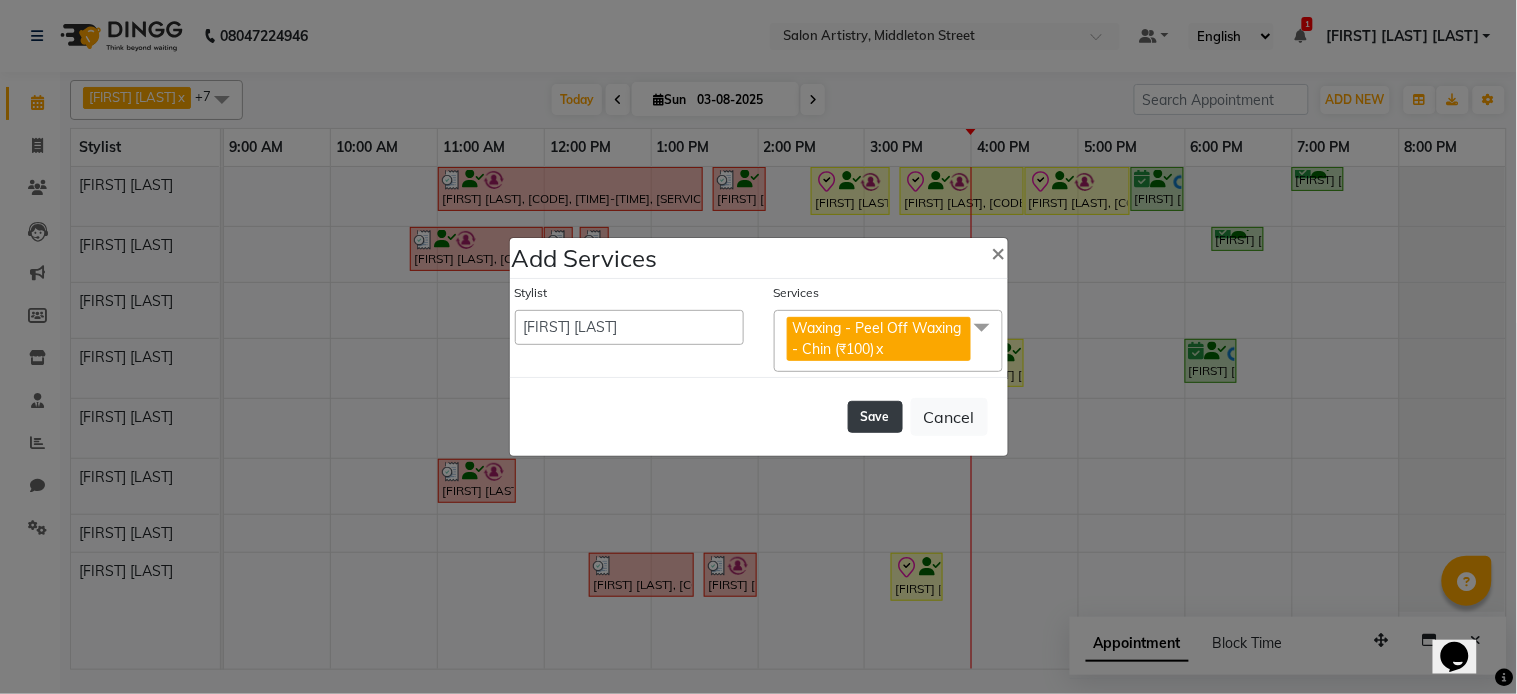 click on "Save" 